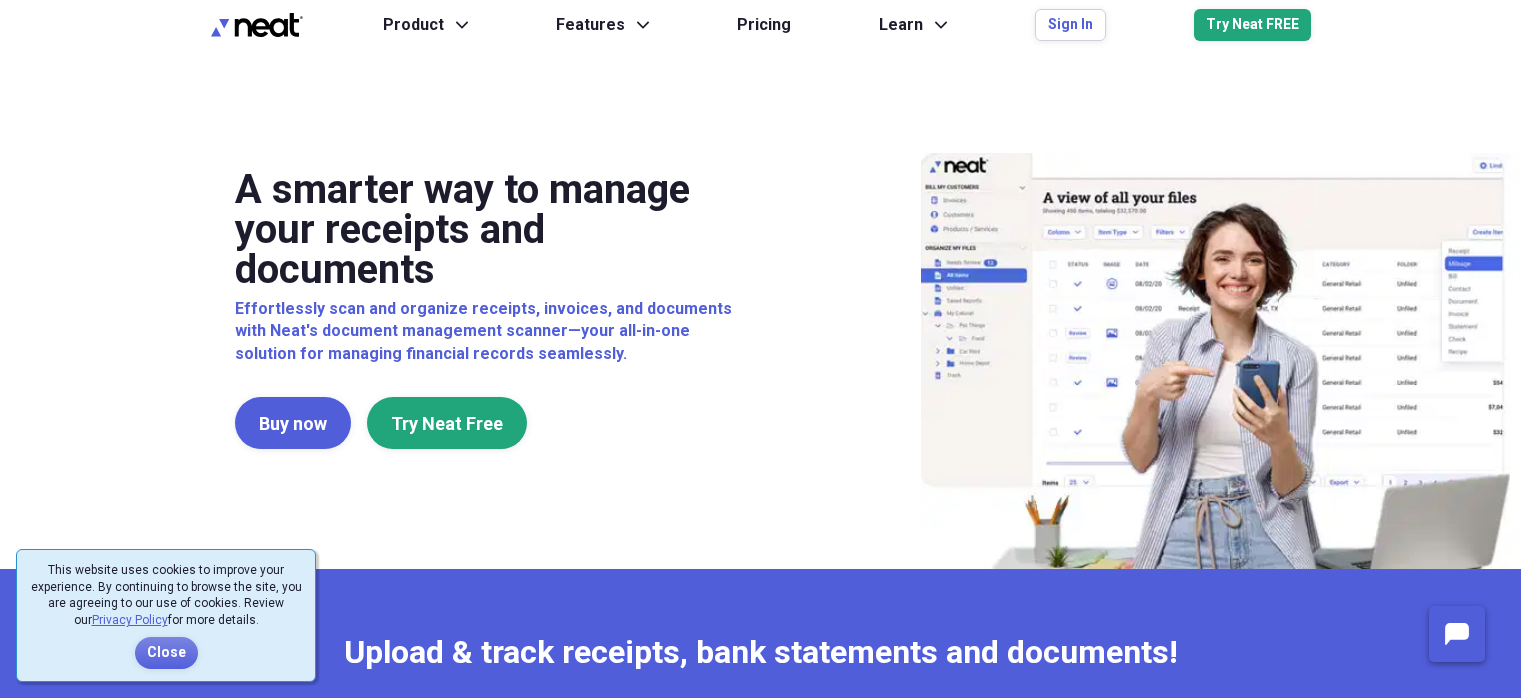 scroll, scrollTop: 0, scrollLeft: 0, axis: both 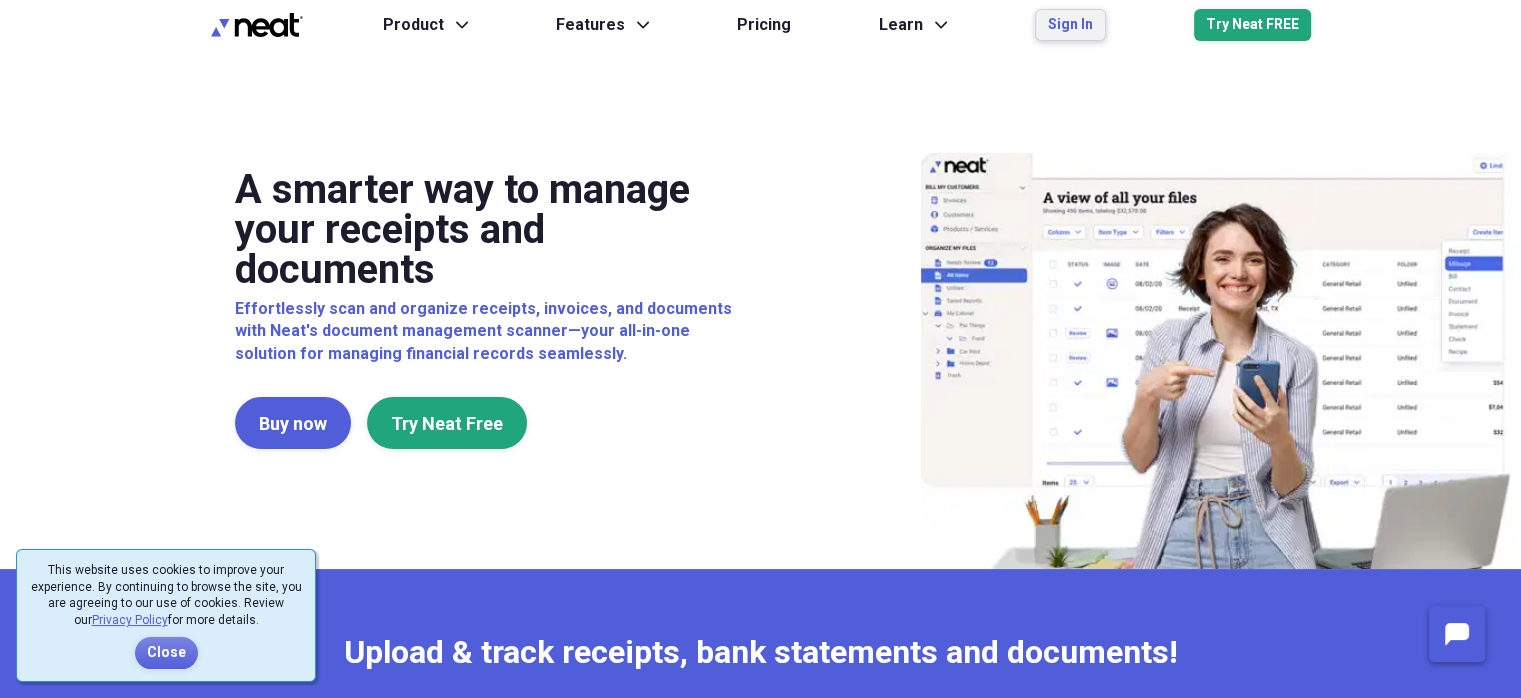 click on "Sign In" at bounding box center (1070, 25) 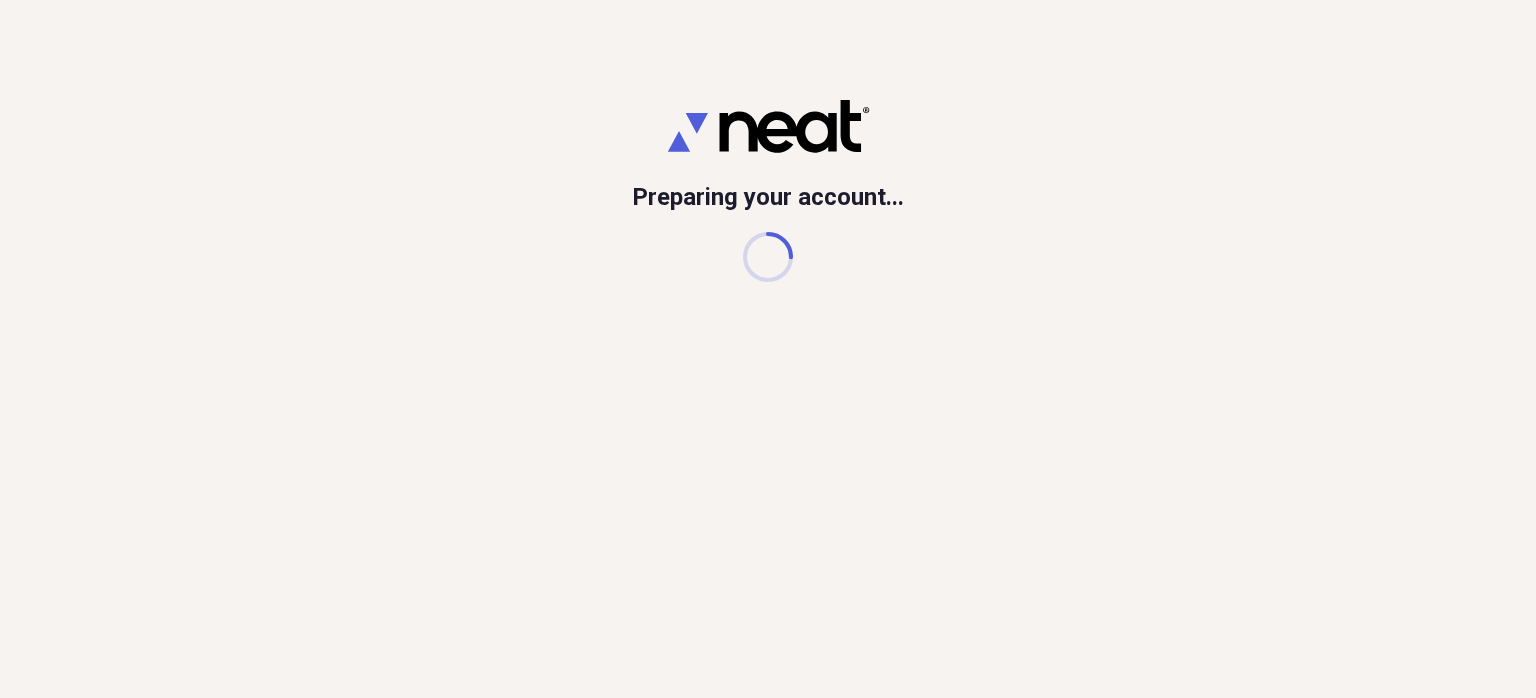 scroll, scrollTop: 0, scrollLeft: 0, axis: both 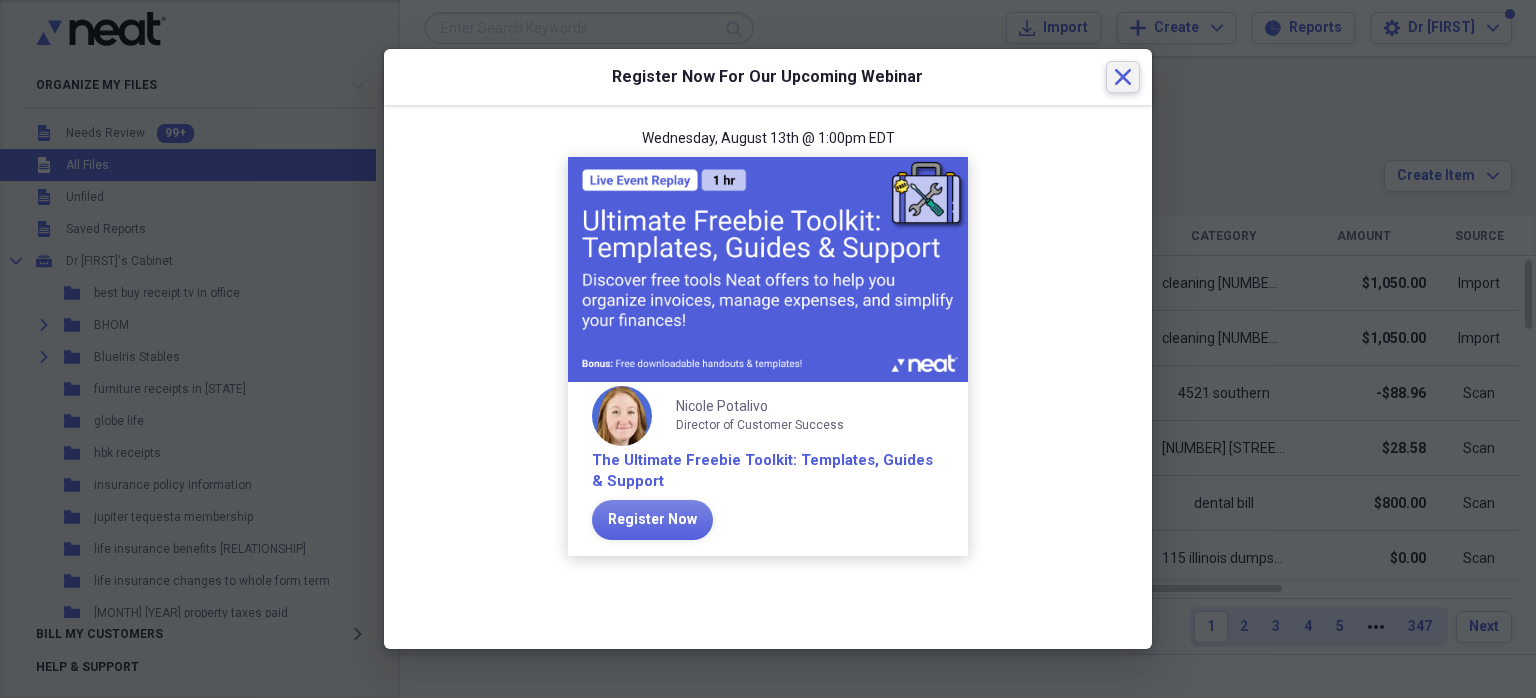 click on "Close" at bounding box center (1123, 77) 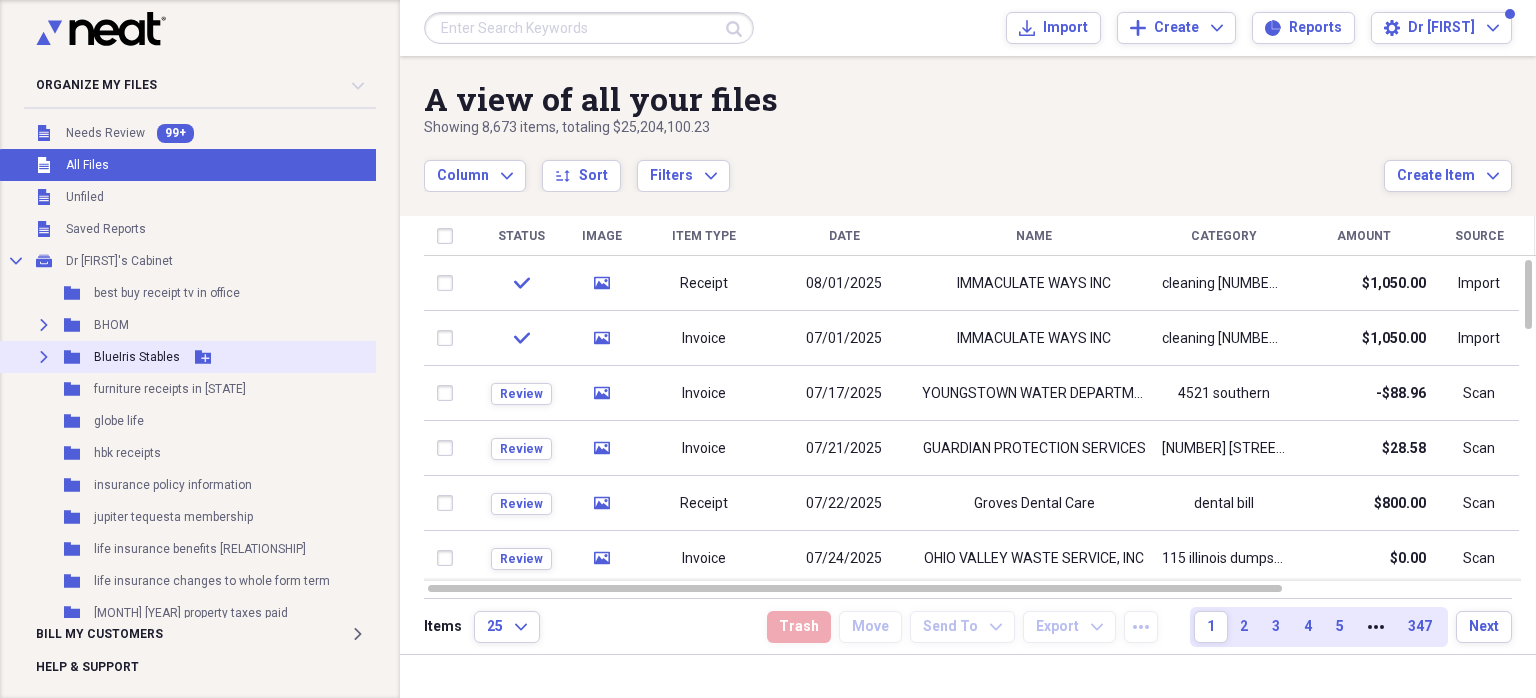 click on "Expand" 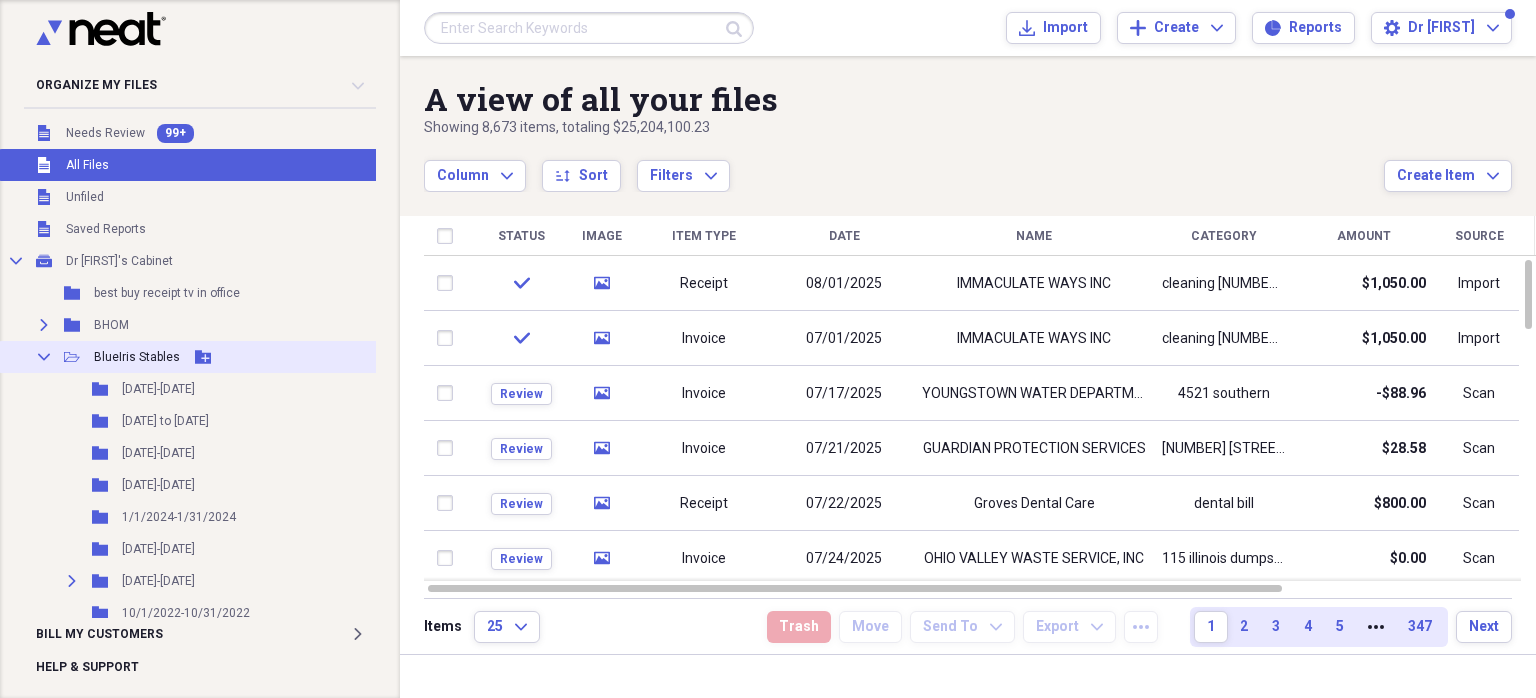 click 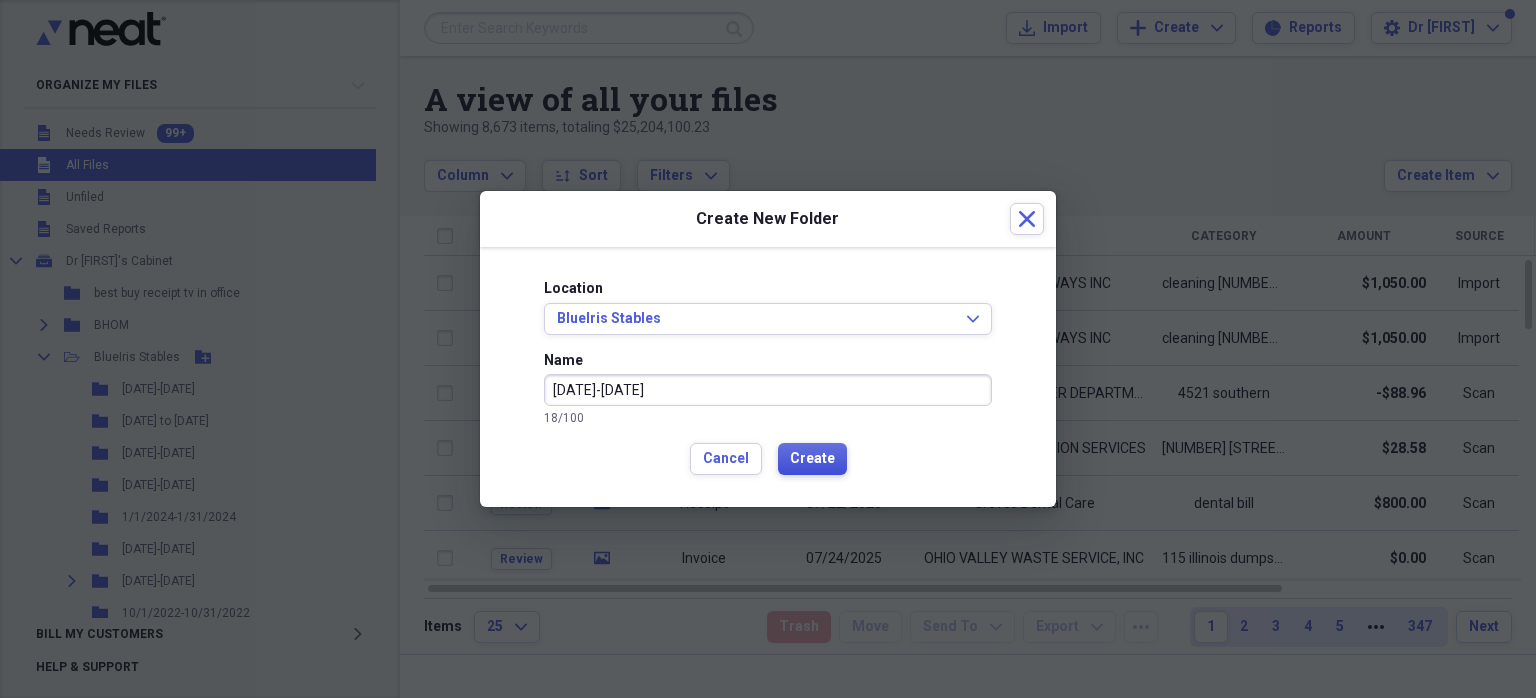 type on "[DATE]-[DATE]" 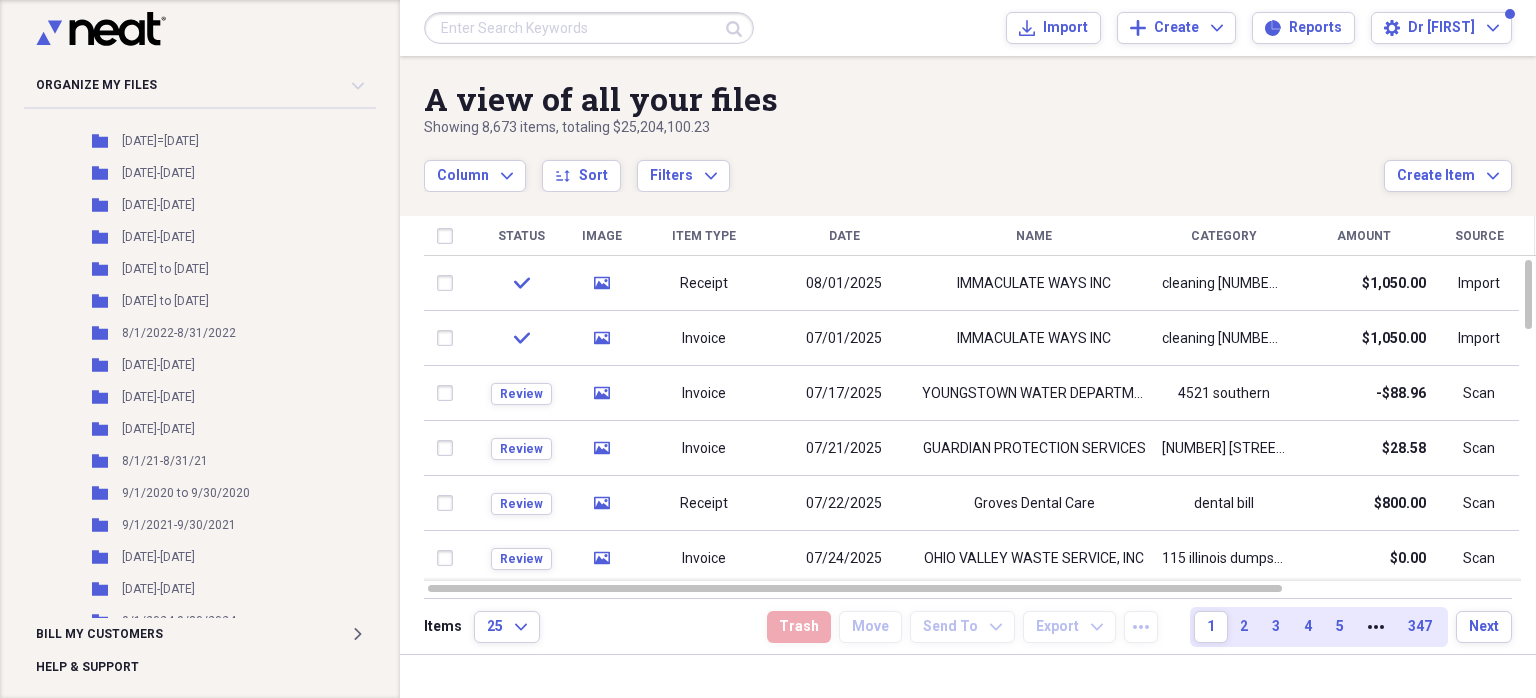 scroll, scrollTop: 2024, scrollLeft: 0, axis: vertical 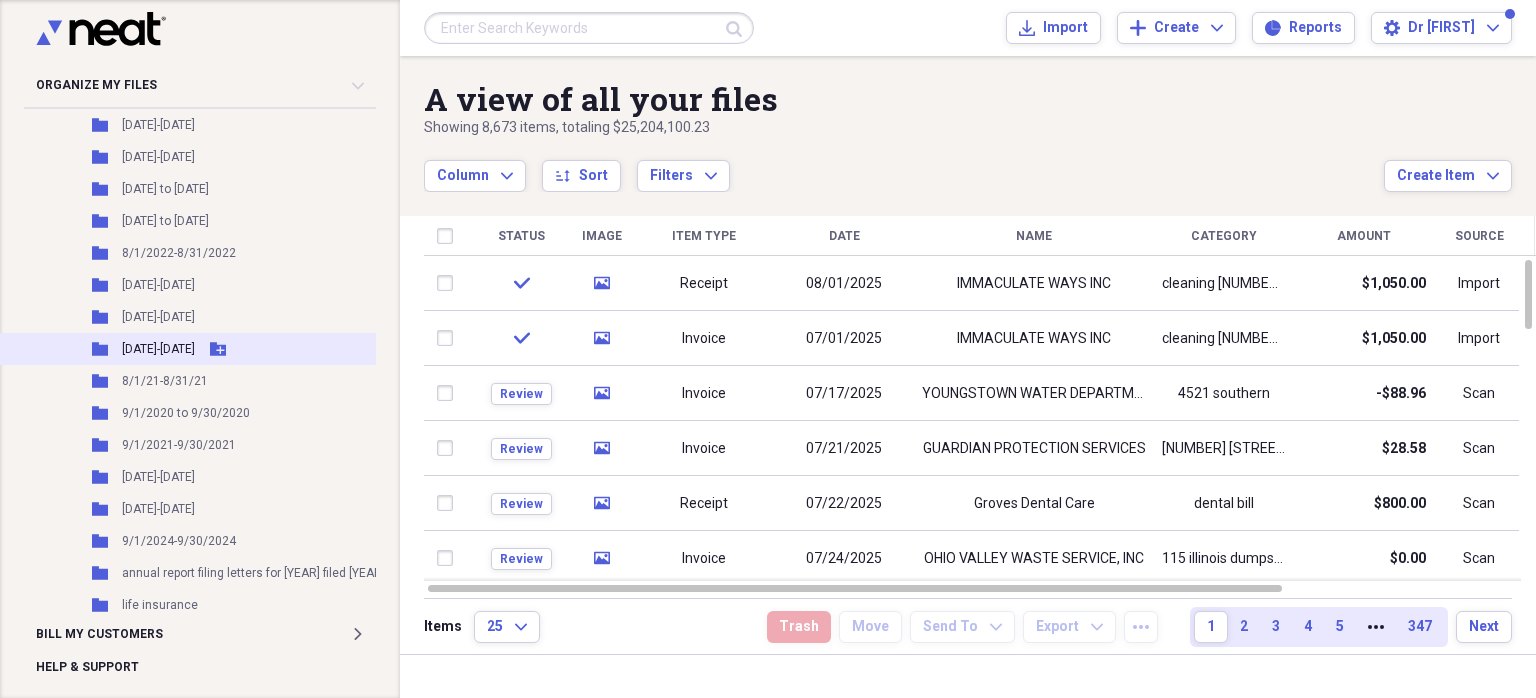 click on "[DATE]-[DATE]" at bounding box center [158, 349] 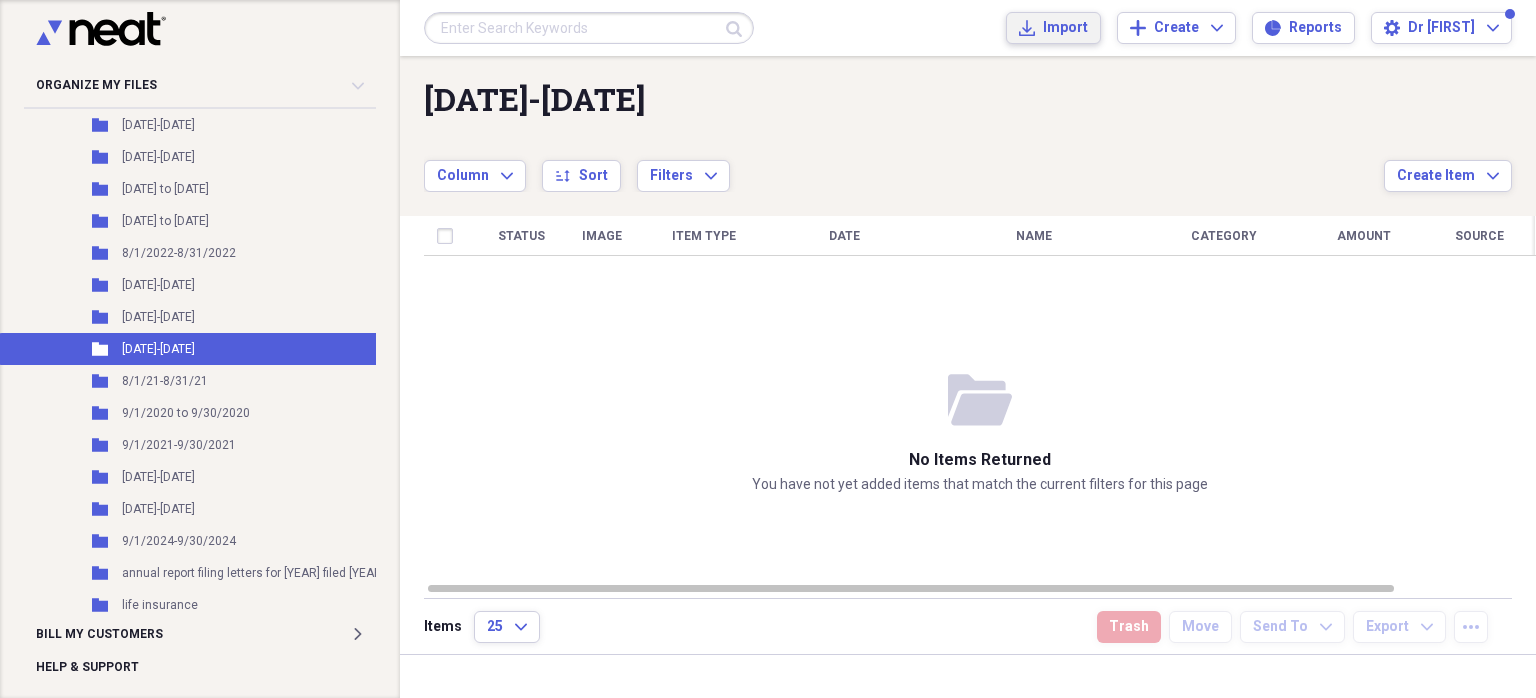 click on "Import Import" at bounding box center [1053, 28] 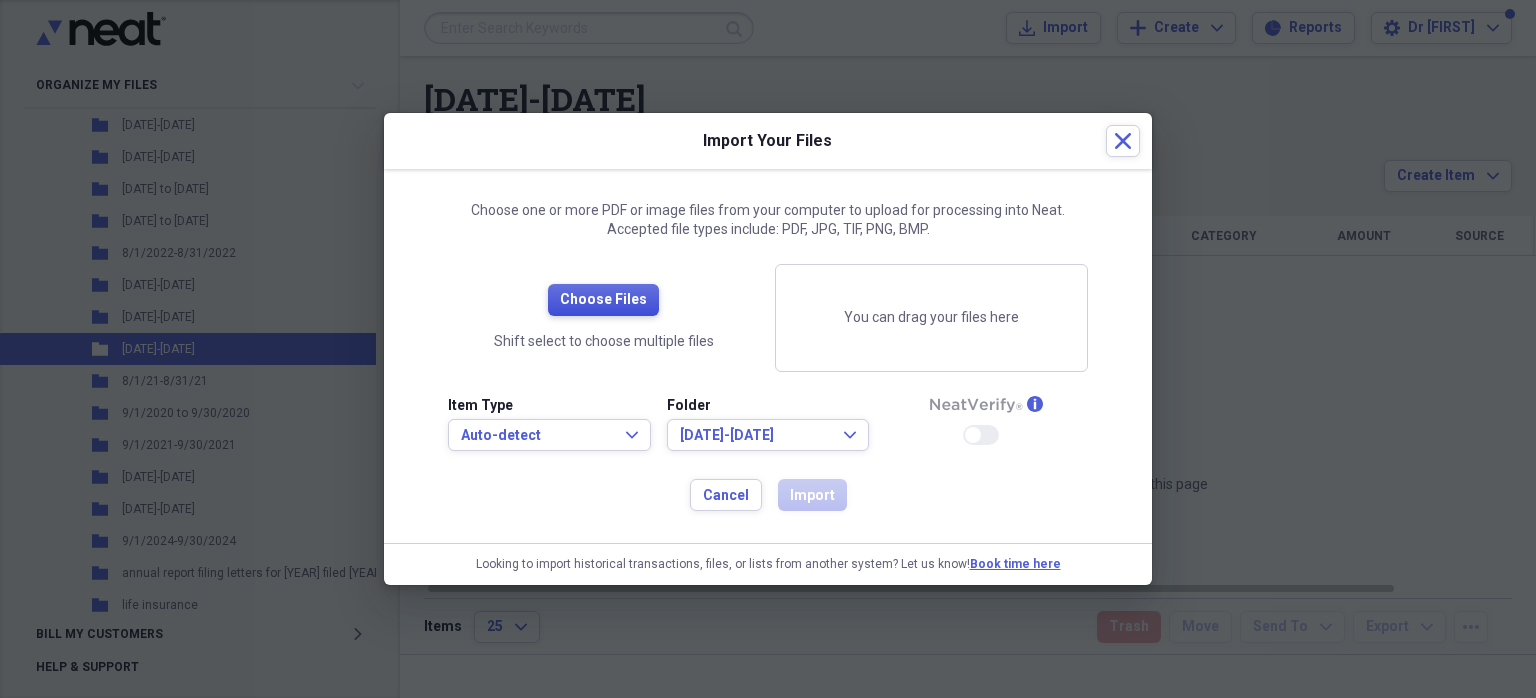 click on "Choose Files" at bounding box center [603, 300] 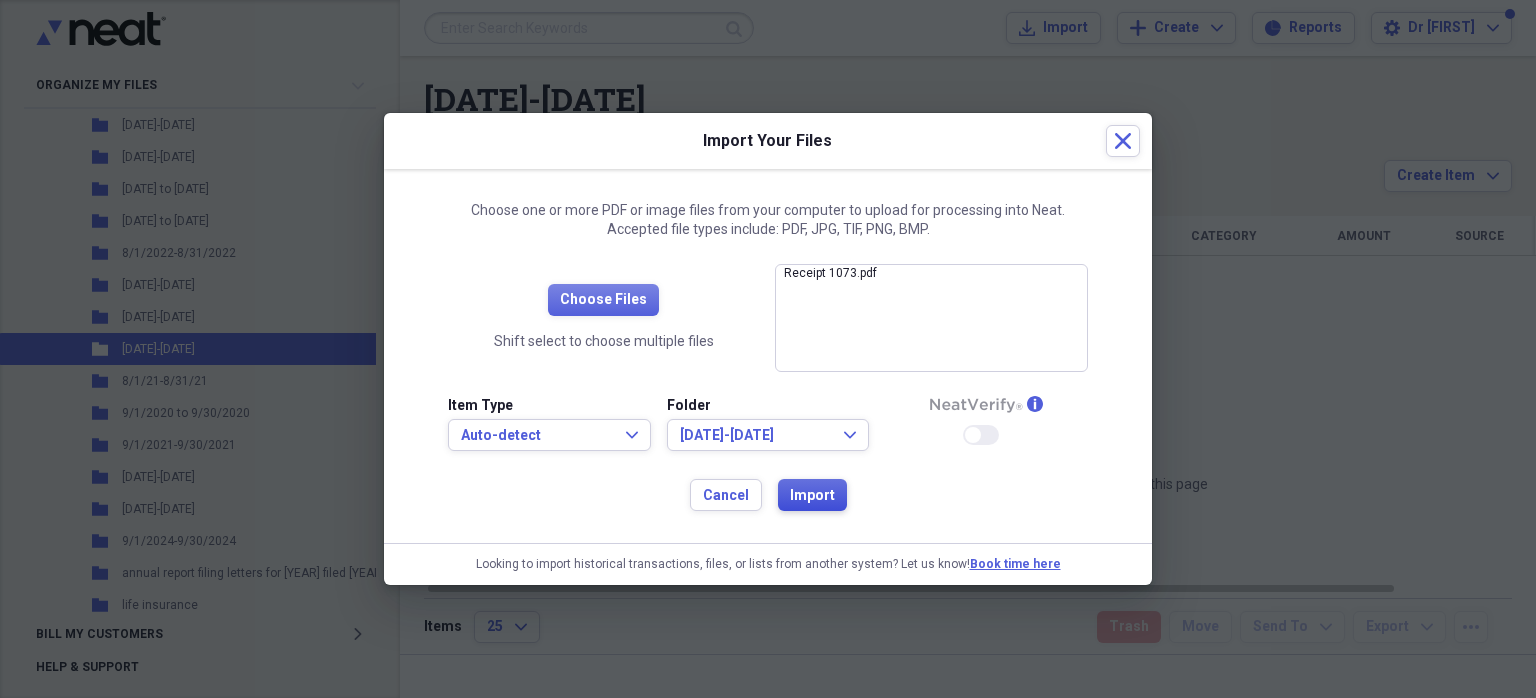 click on "Import" at bounding box center [812, 496] 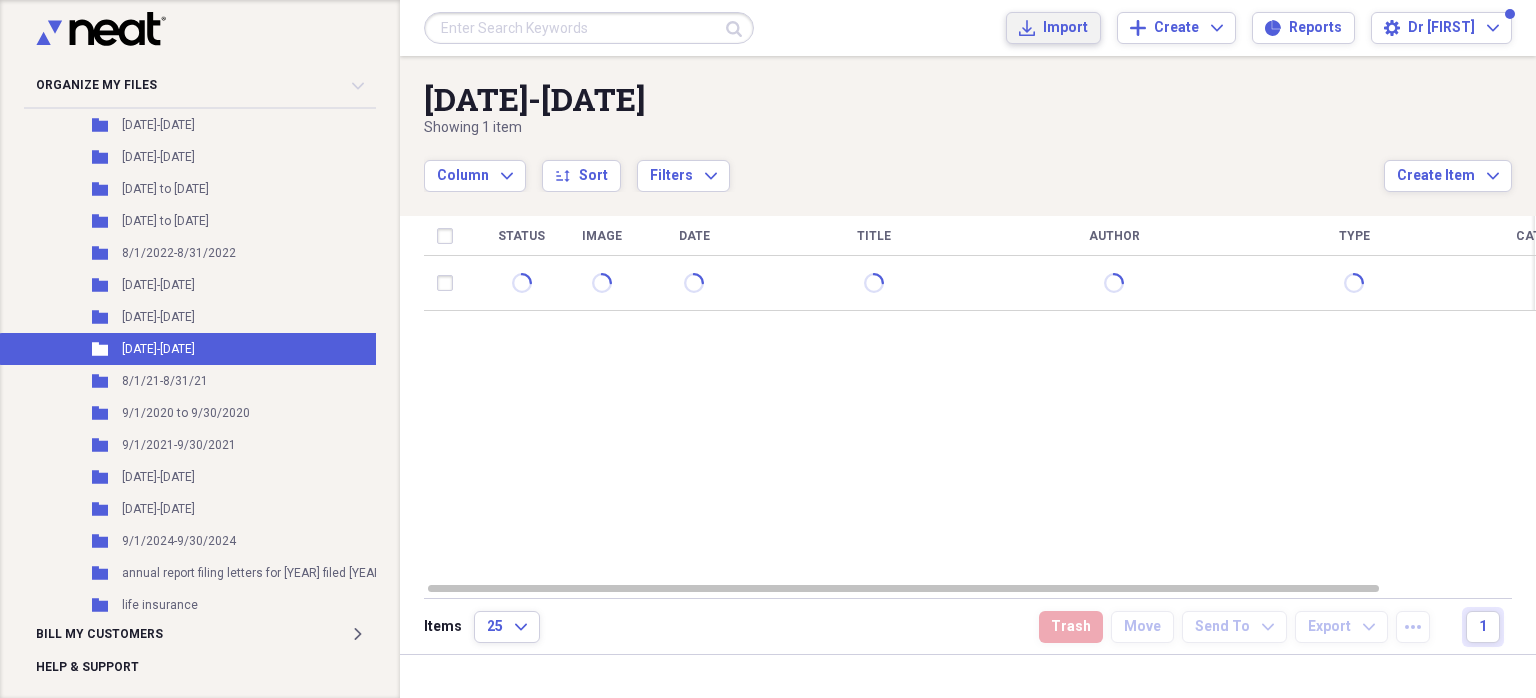 click on "Import Import" at bounding box center (1053, 28) 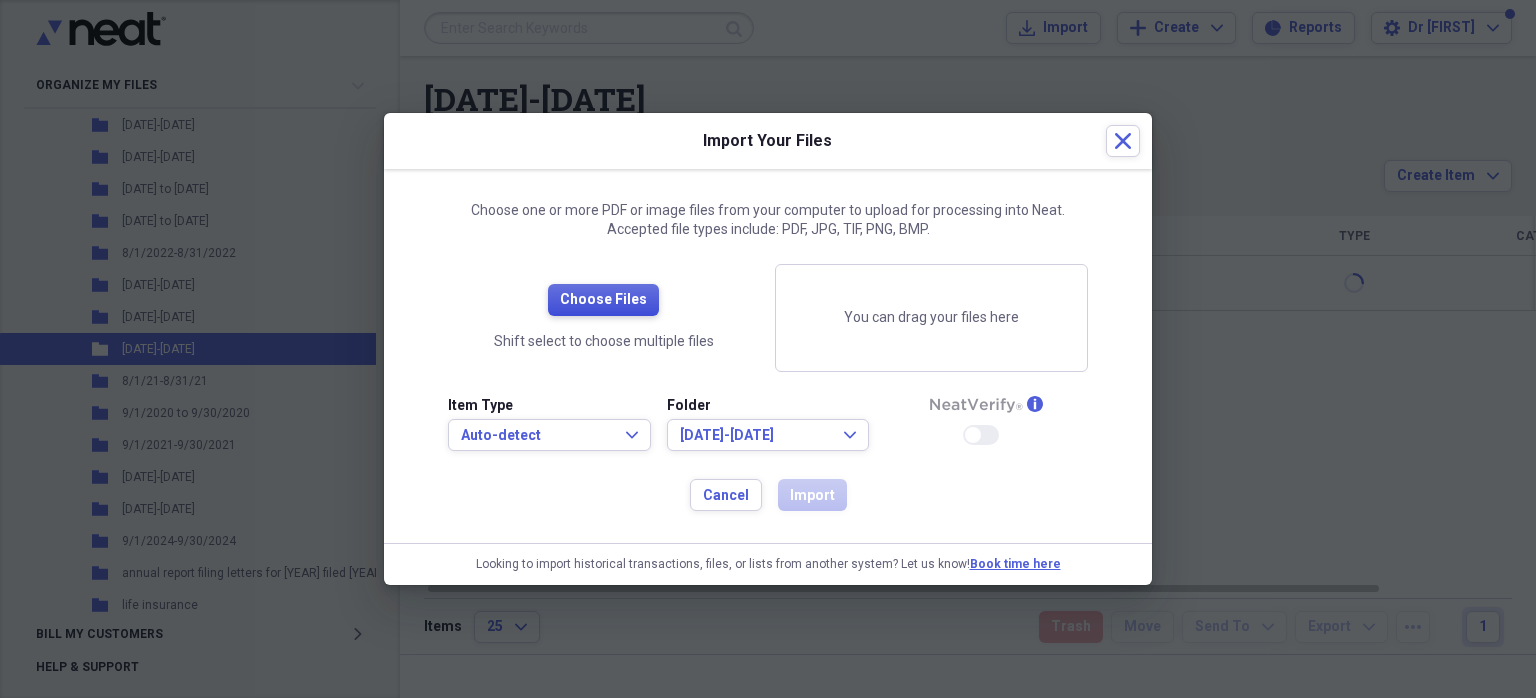 click on "Choose Files" at bounding box center [603, 300] 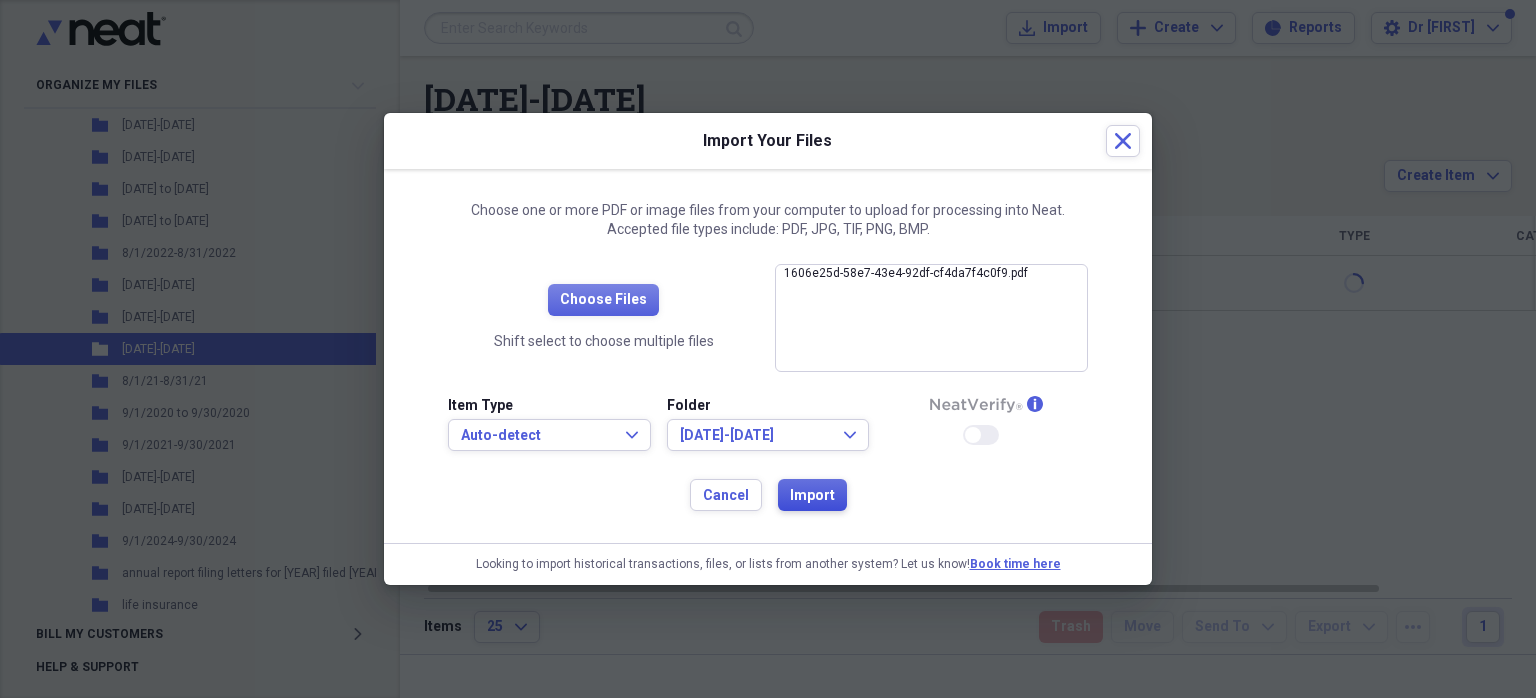 click on "Import" at bounding box center [812, 496] 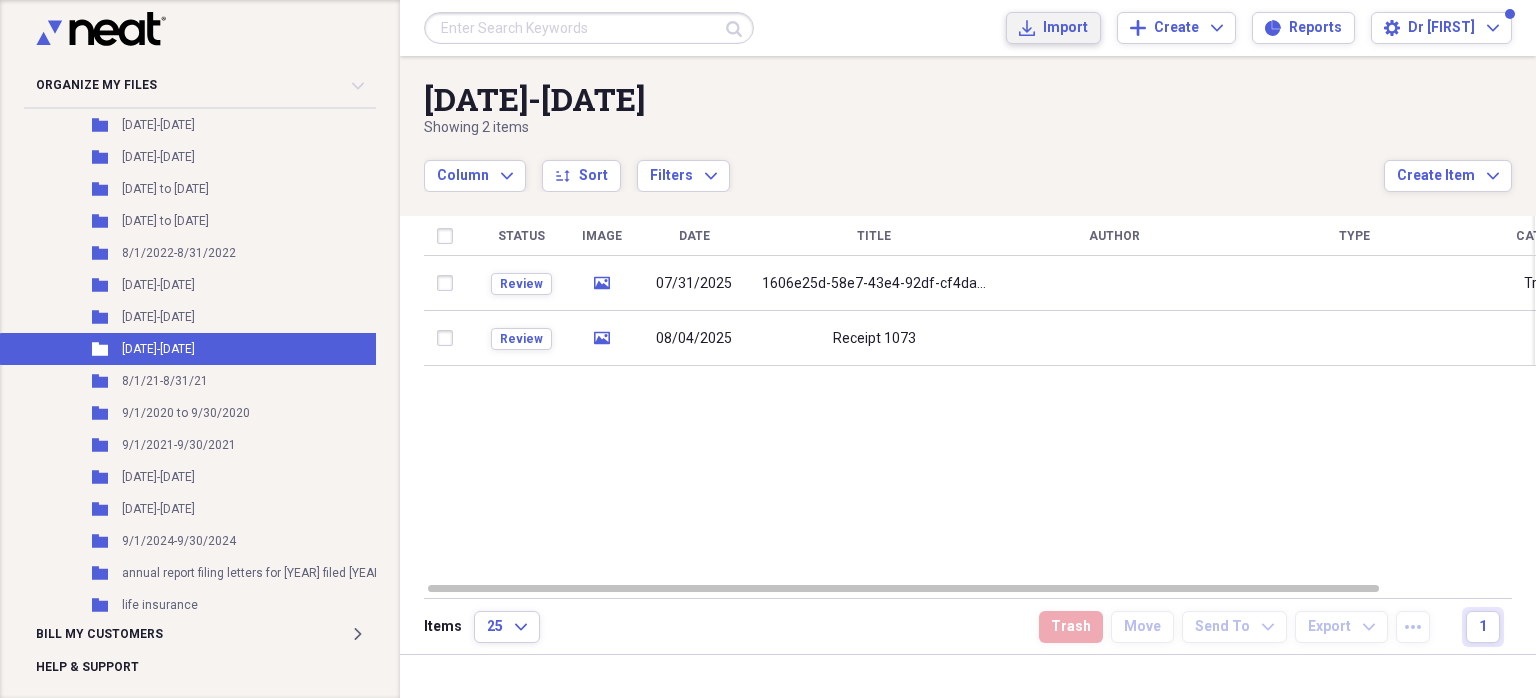 click on "Import Import" at bounding box center [1053, 28] 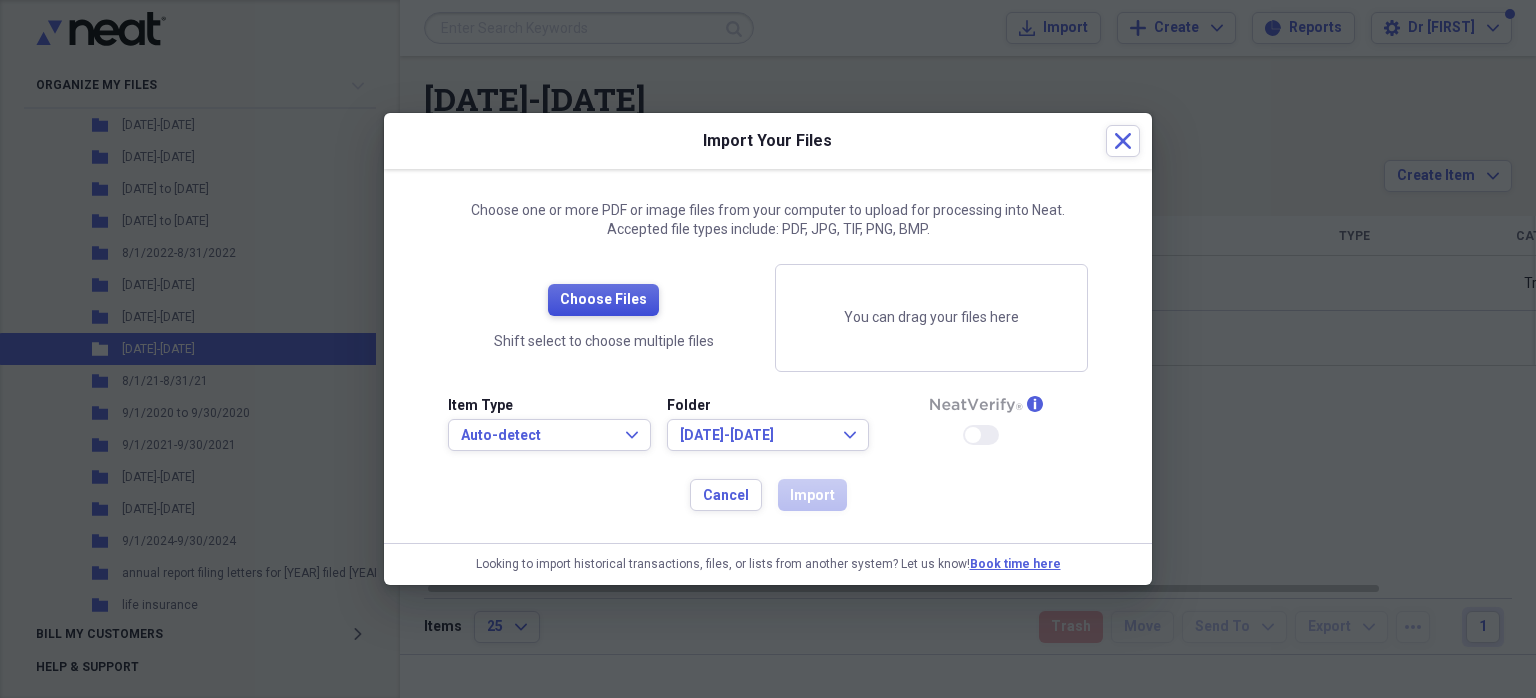 click on "Choose Files" at bounding box center (603, 300) 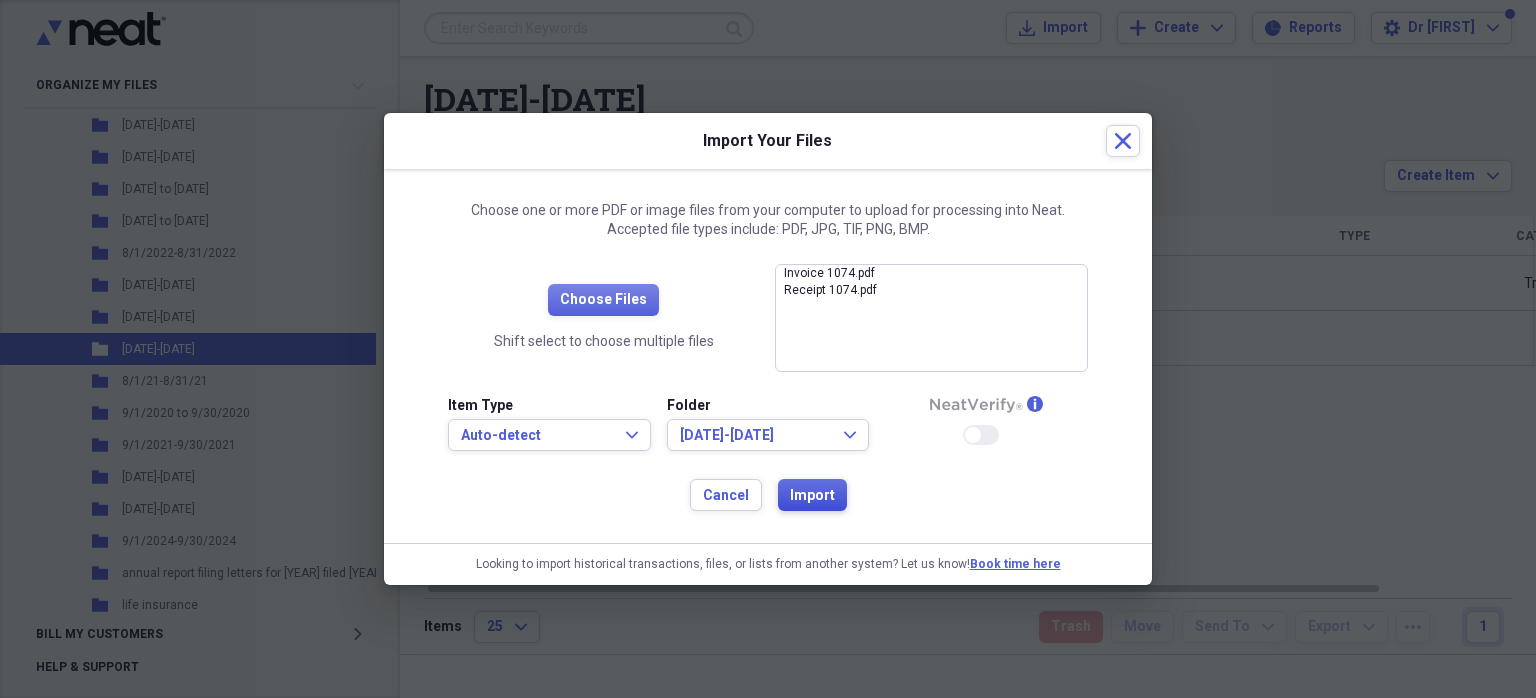 click on "Import" at bounding box center (812, 496) 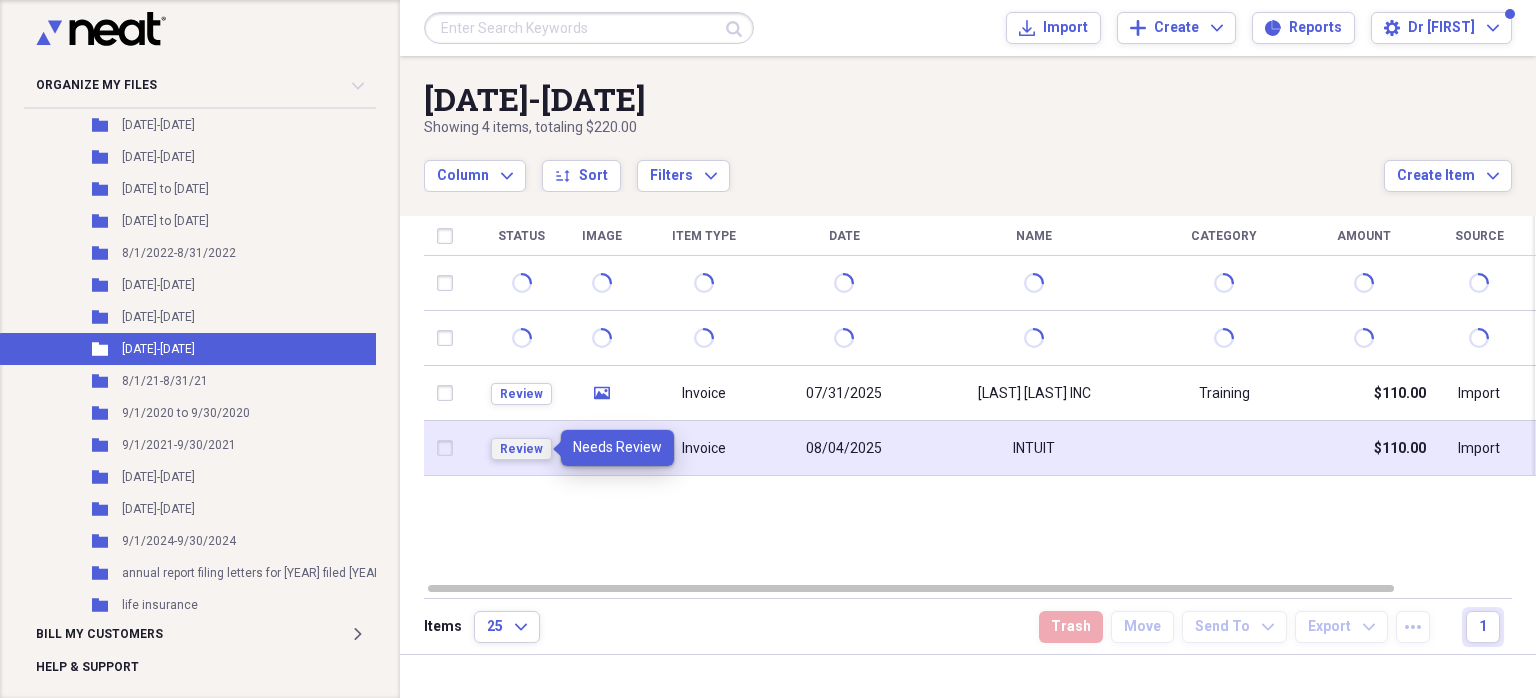 click on "Review" at bounding box center (521, 449) 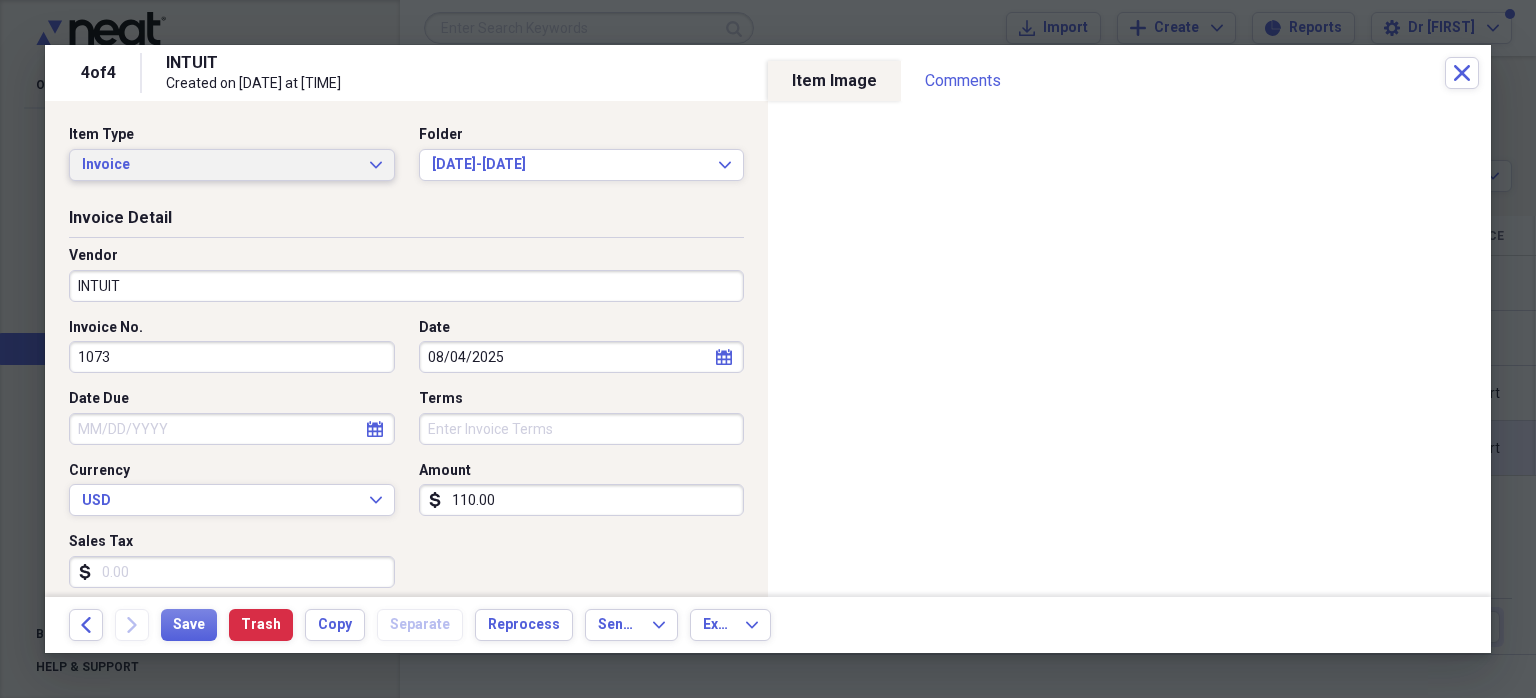 click on "Invoice Expand" at bounding box center (232, 165) 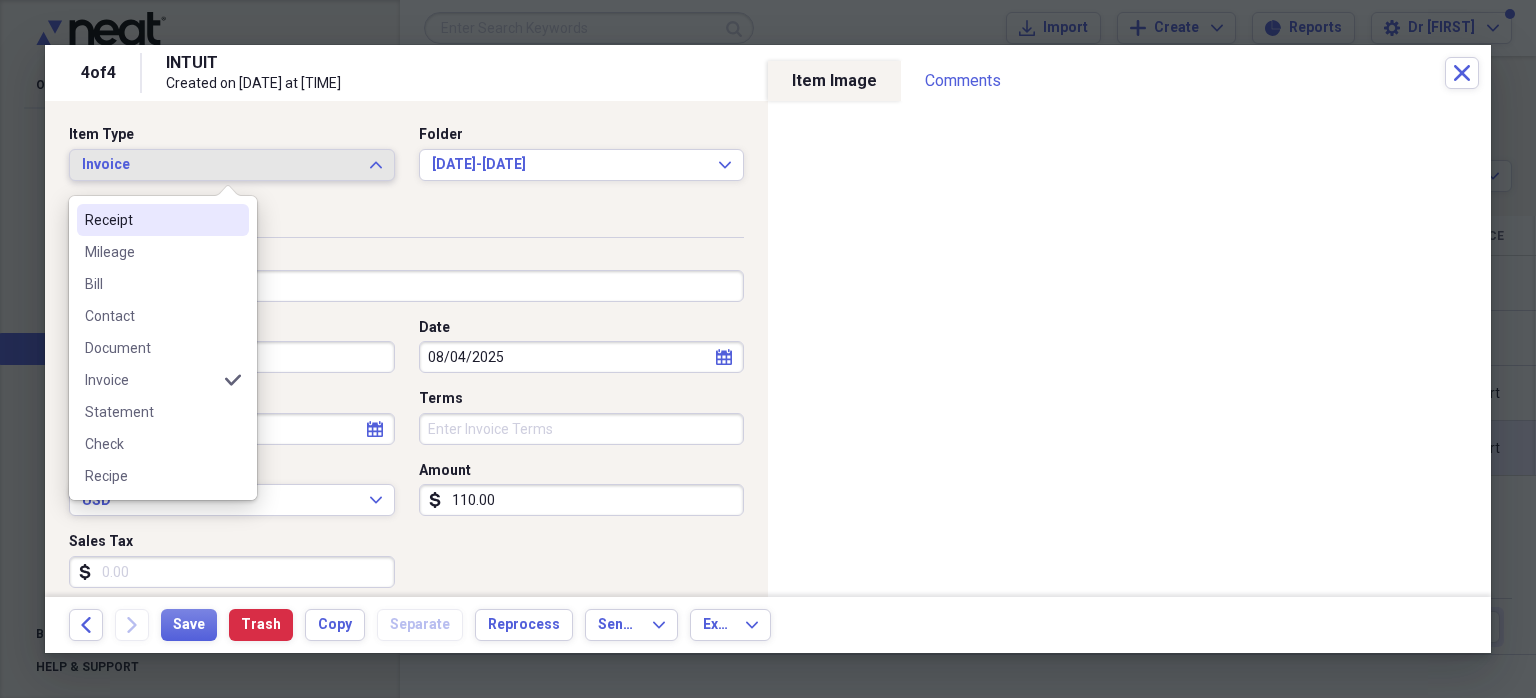 click on "Receipt" at bounding box center [151, 220] 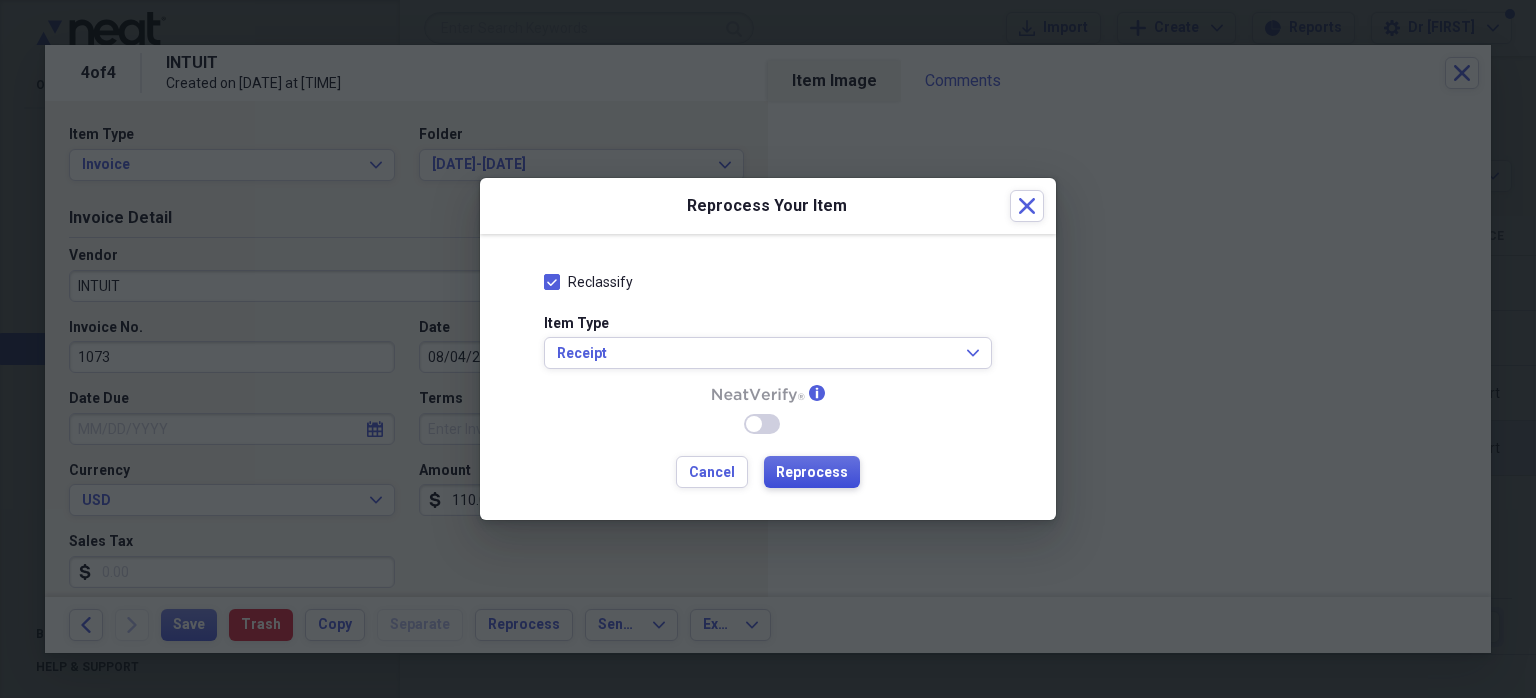 click on "Reprocess" at bounding box center [812, 473] 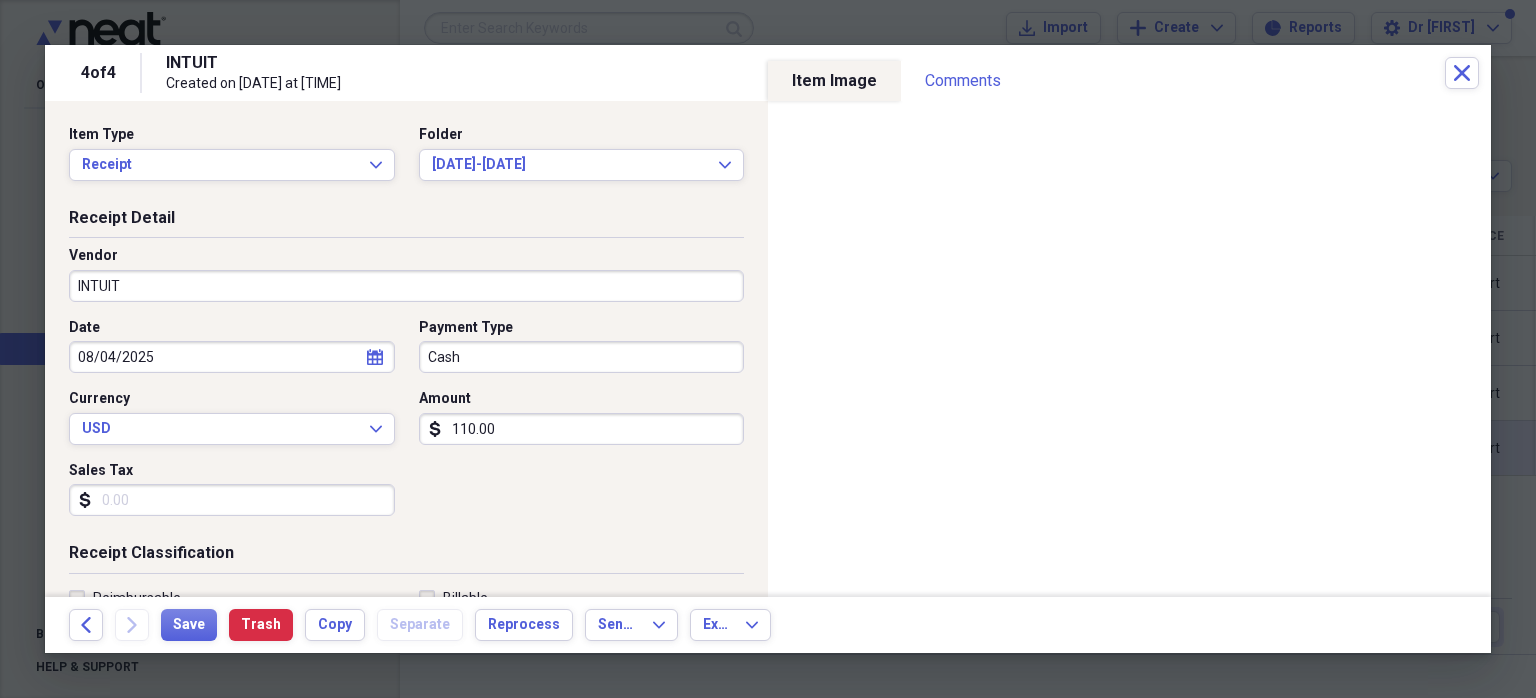 type on "Cash" 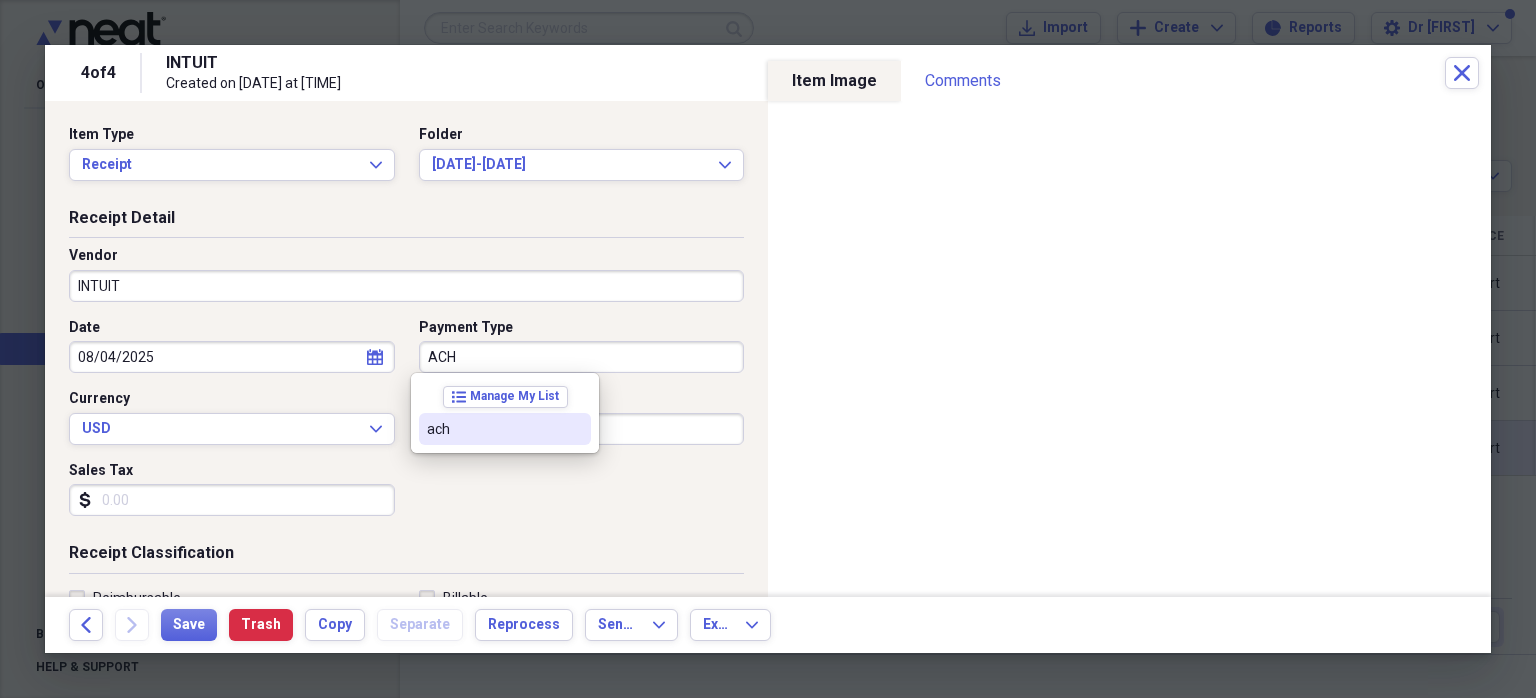 click on "ach" at bounding box center (505, 429) 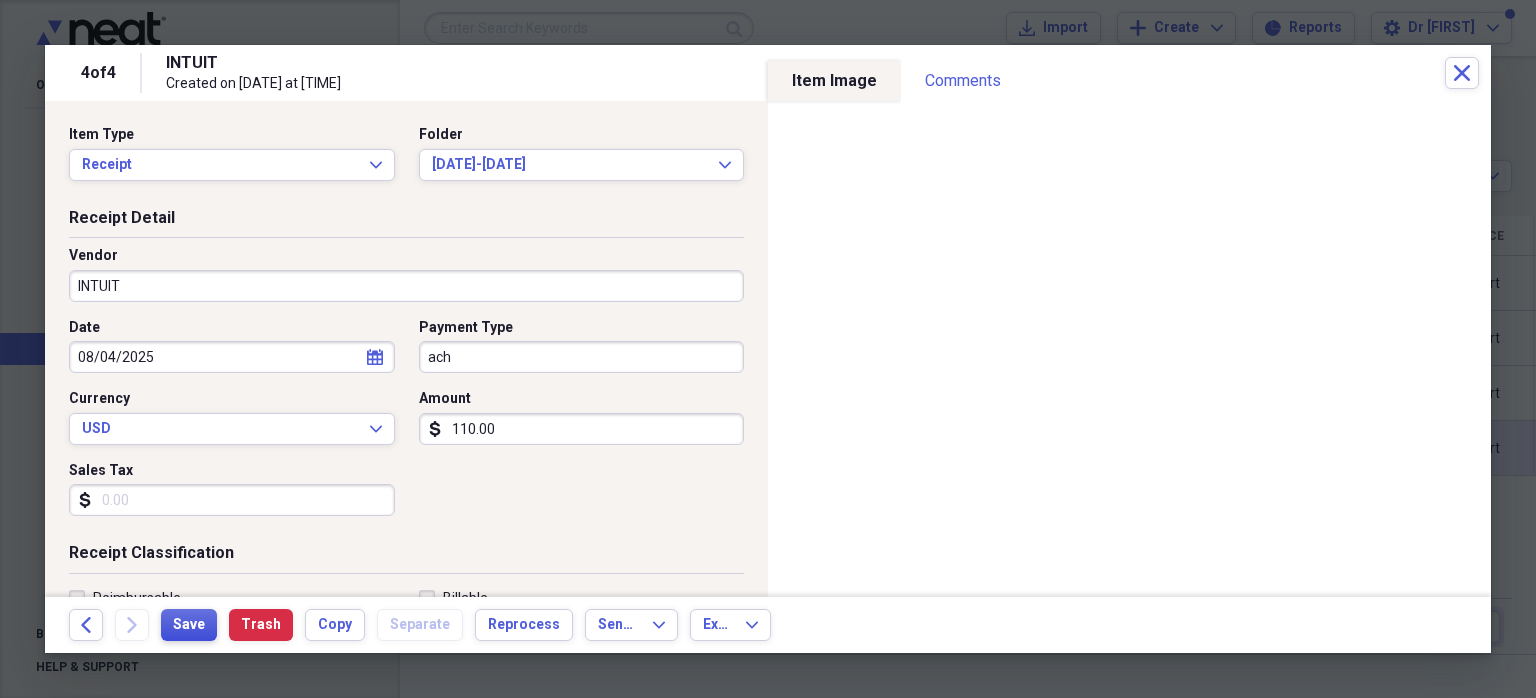 click on "Save" at bounding box center (189, 625) 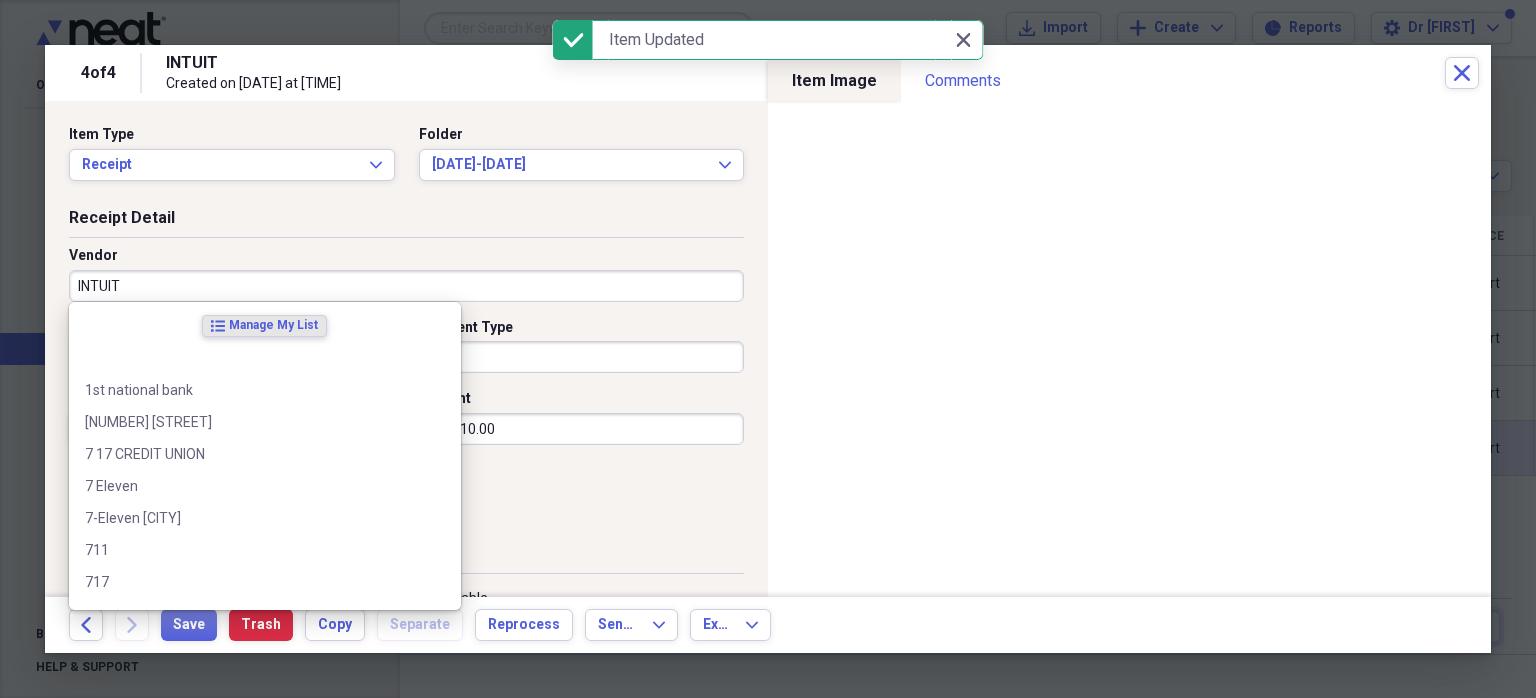 click on "INTUIT" at bounding box center (406, 286) 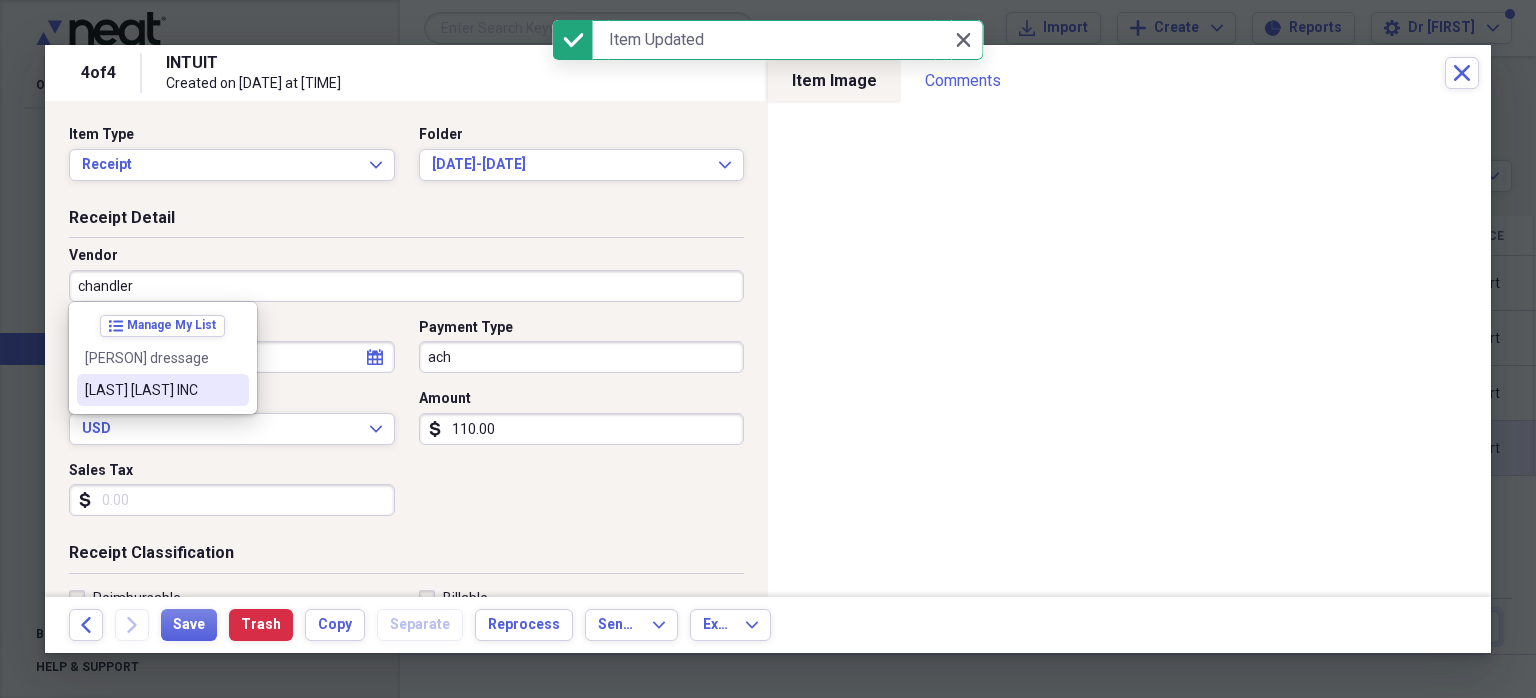 click on "[LAST] [LAST] INC" at bounding box center [151, 390] 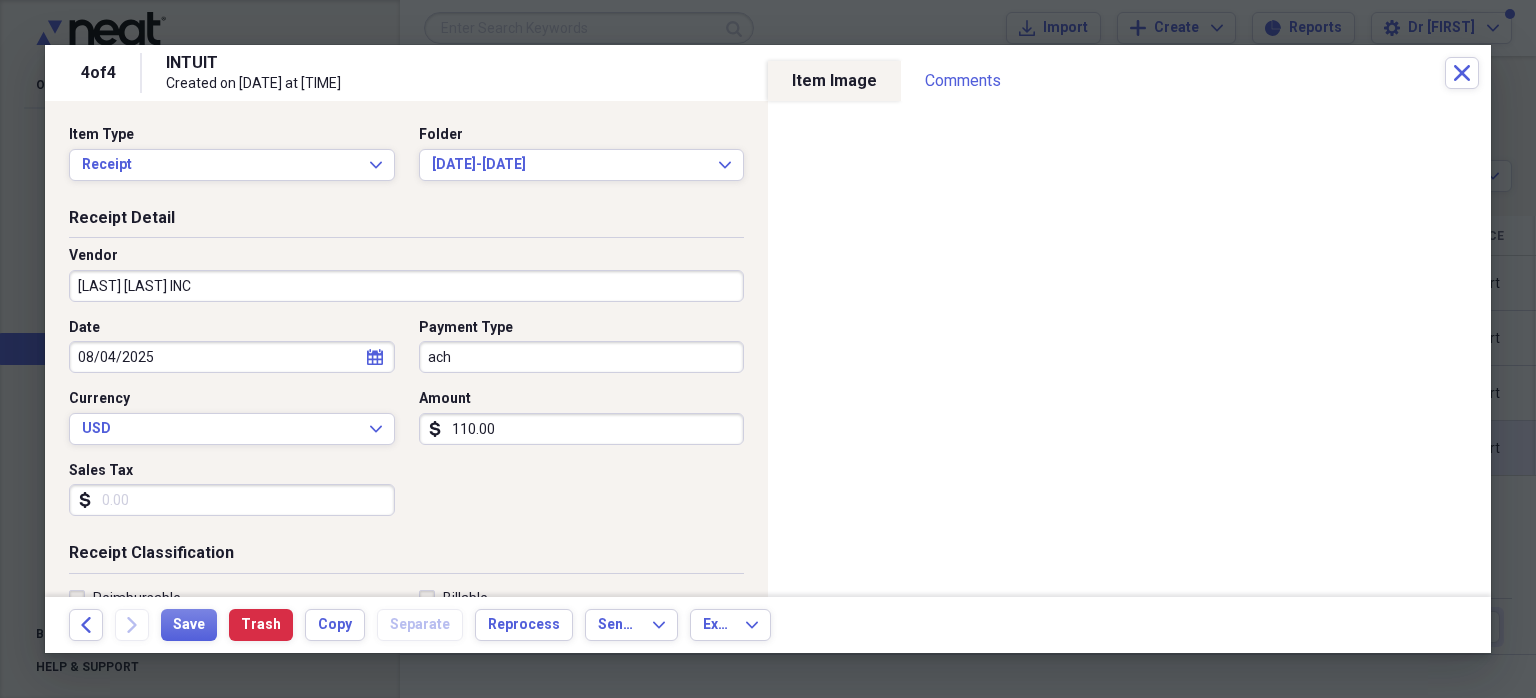 type on "Training" 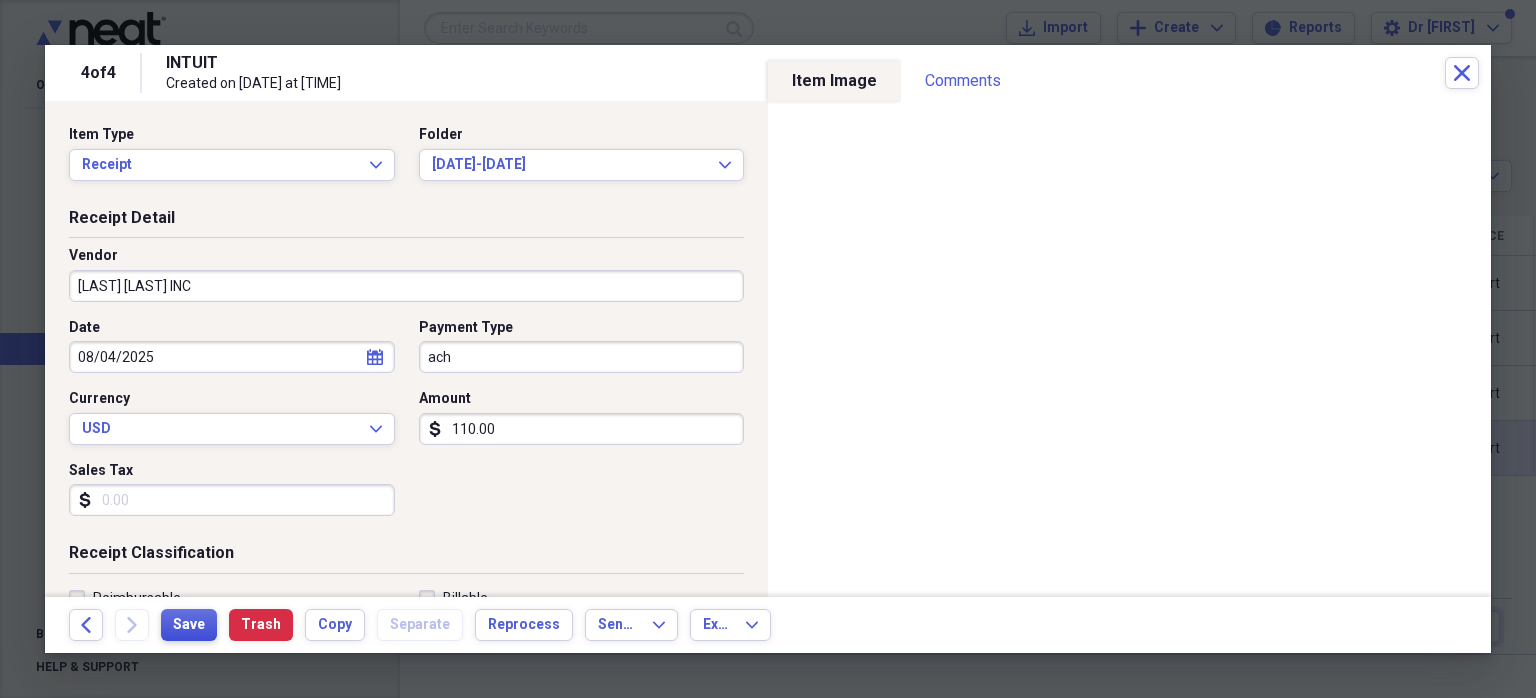click on "Save" at bounding box center [189, 625] 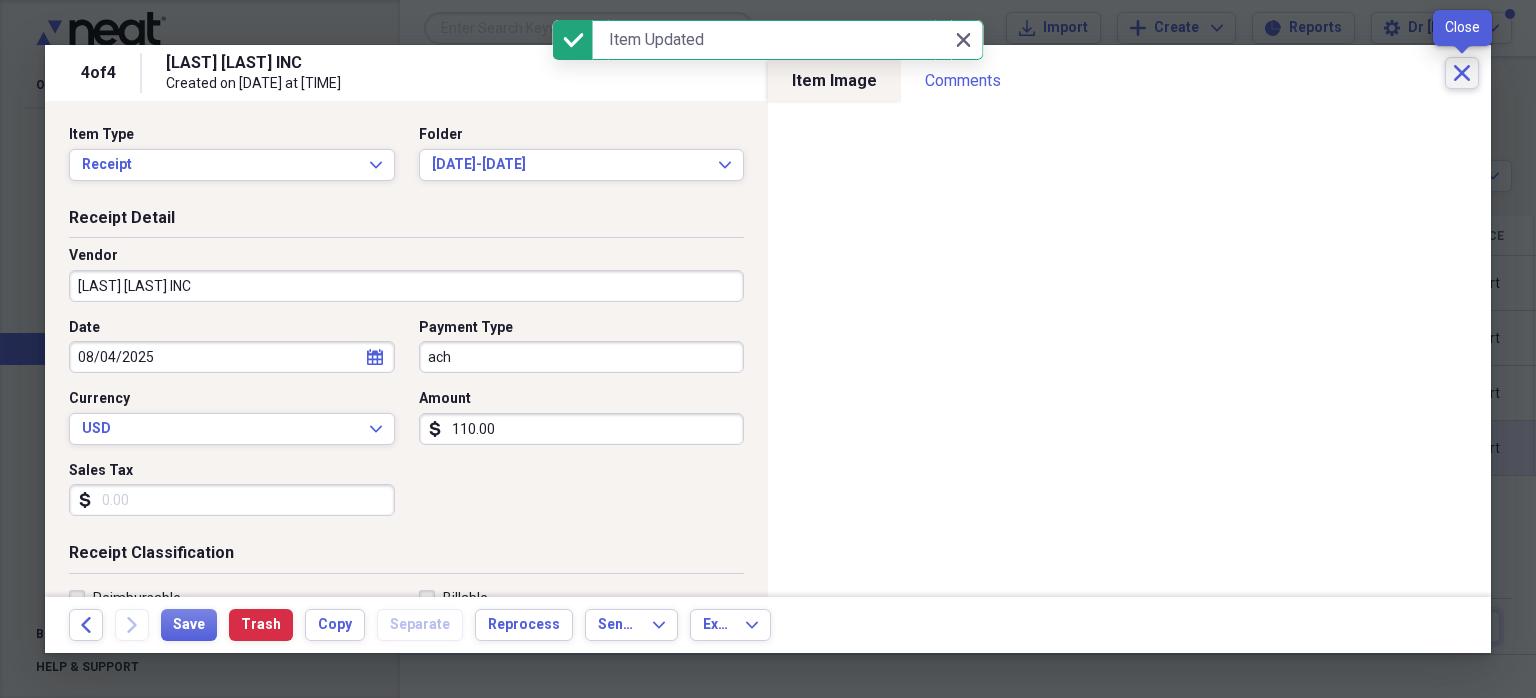 click on "Close" 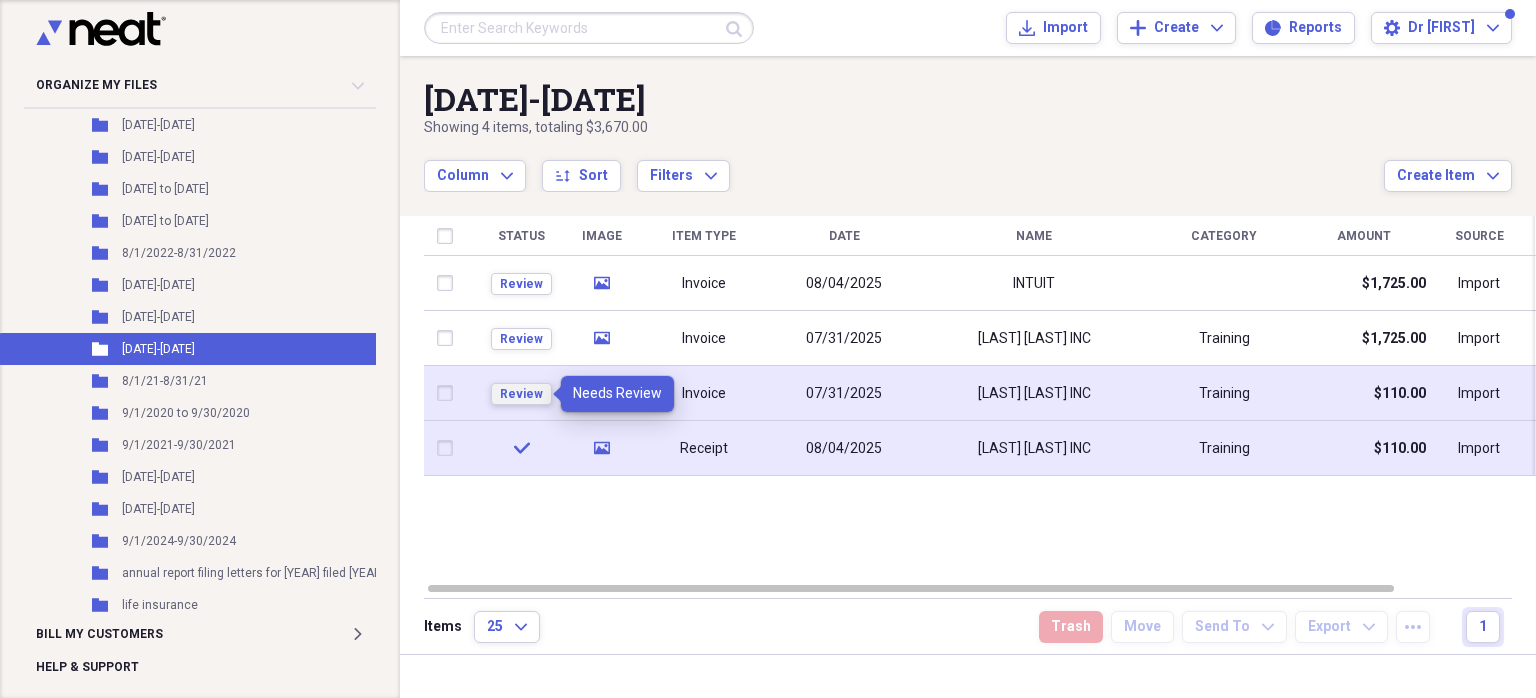 click on "Review" at bounding box center [521, 394] 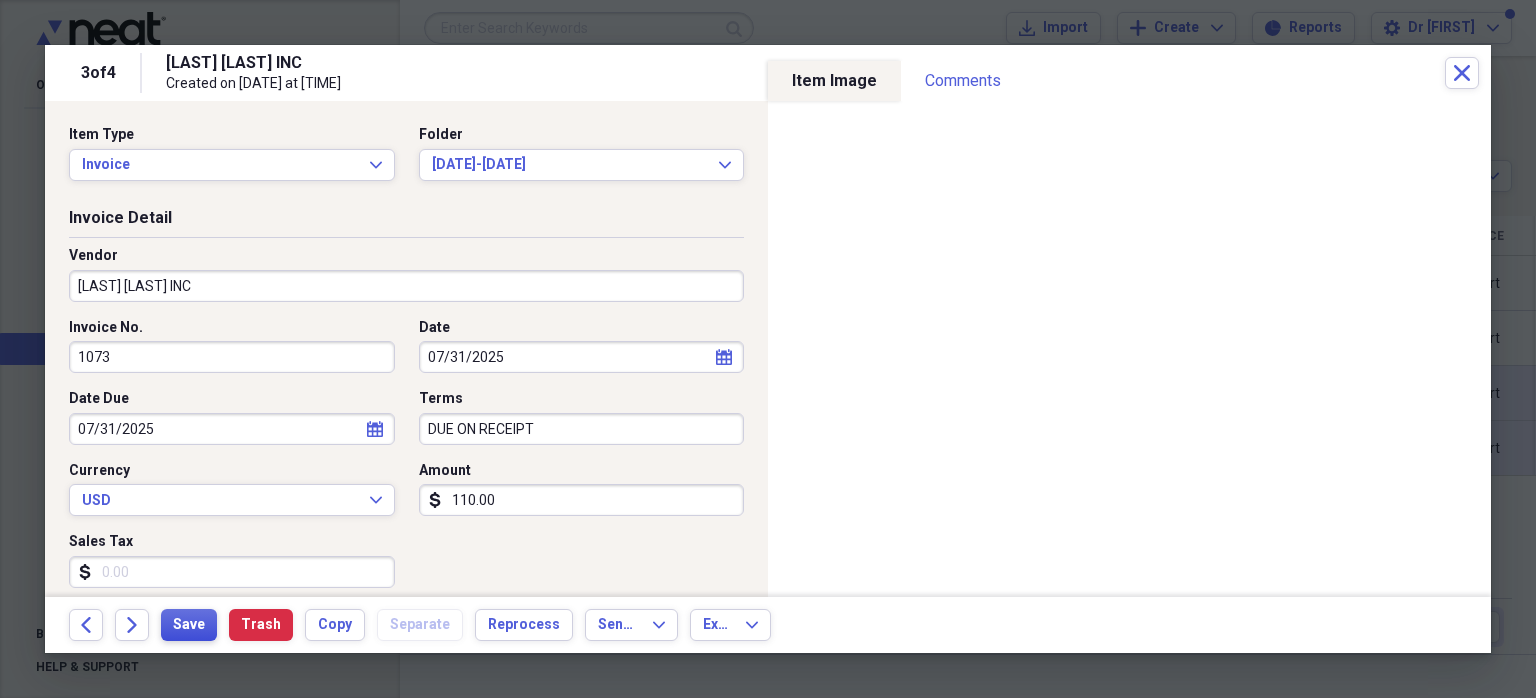 click on "Save" at bounding box center (189, 625) 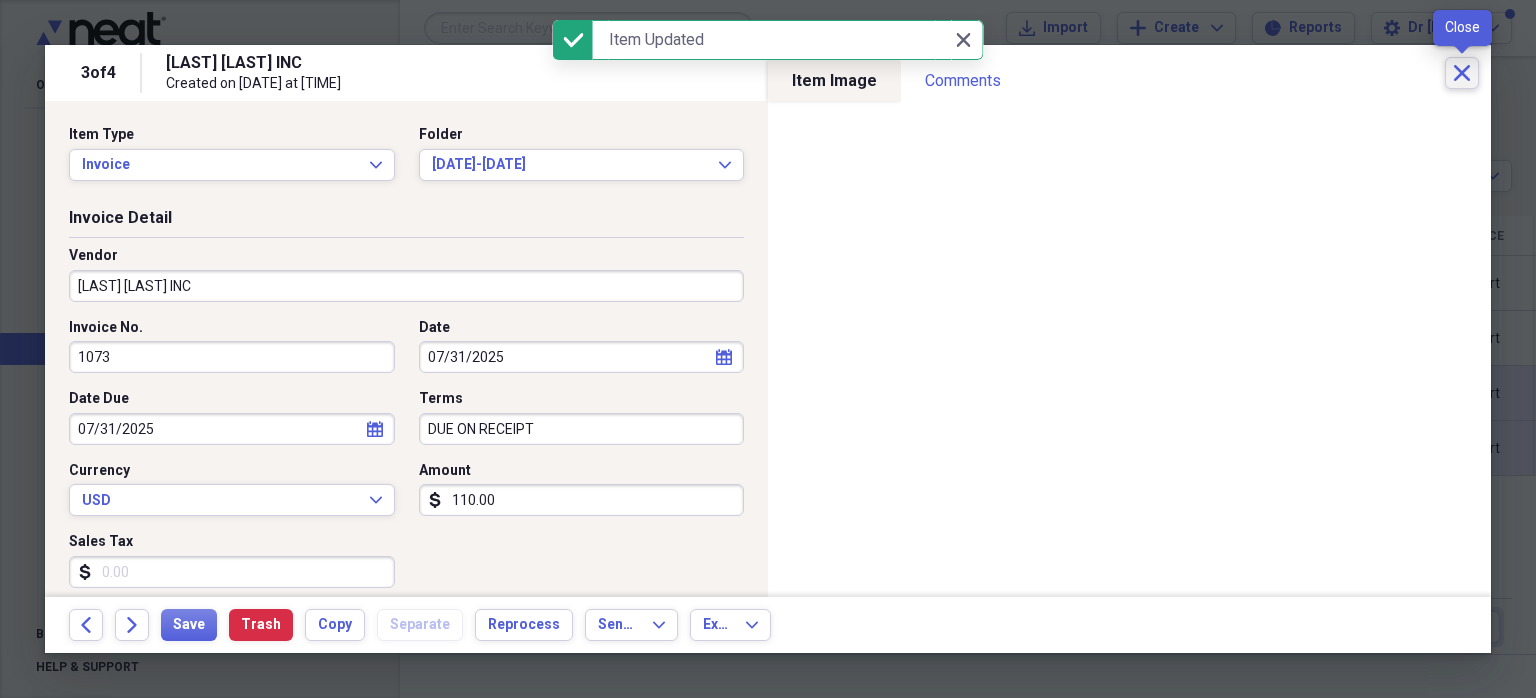 click on "Close" 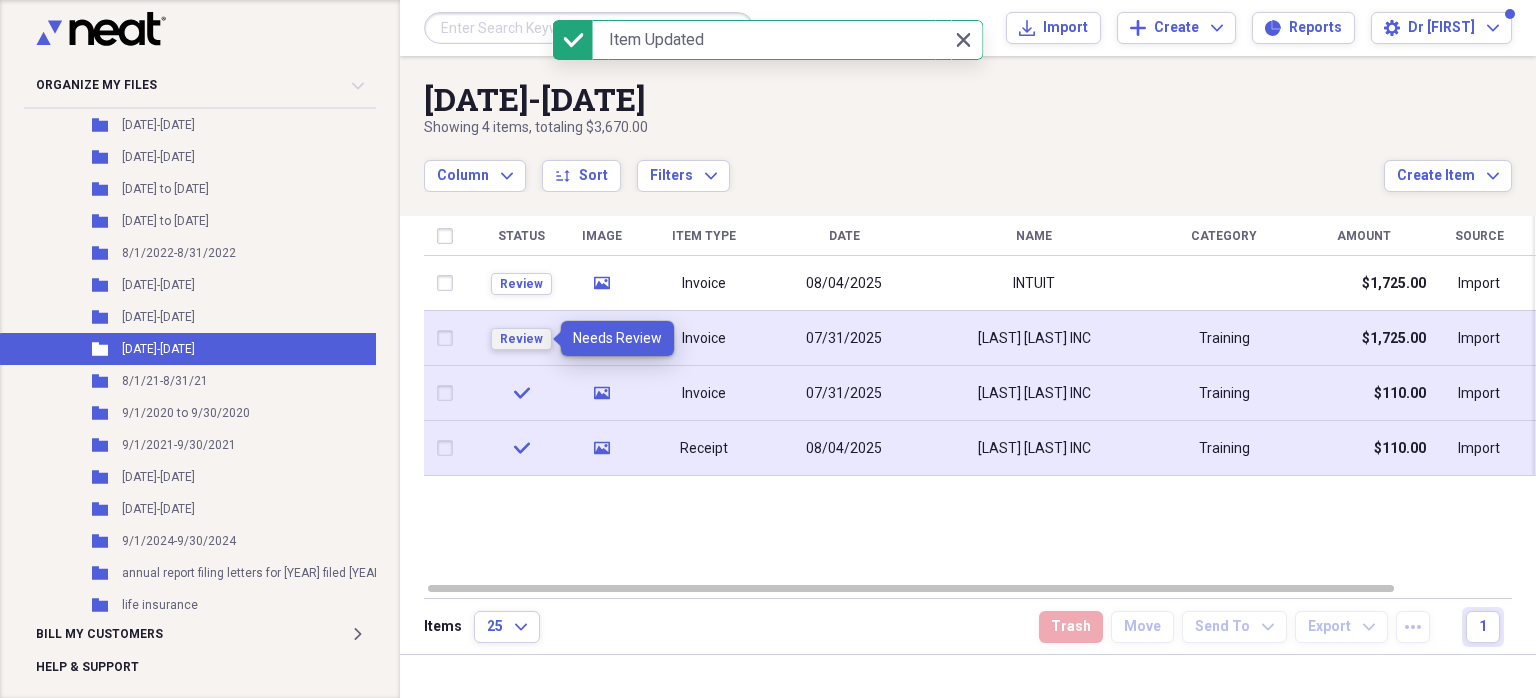 click on "Review" at bounding box center [521, 339] 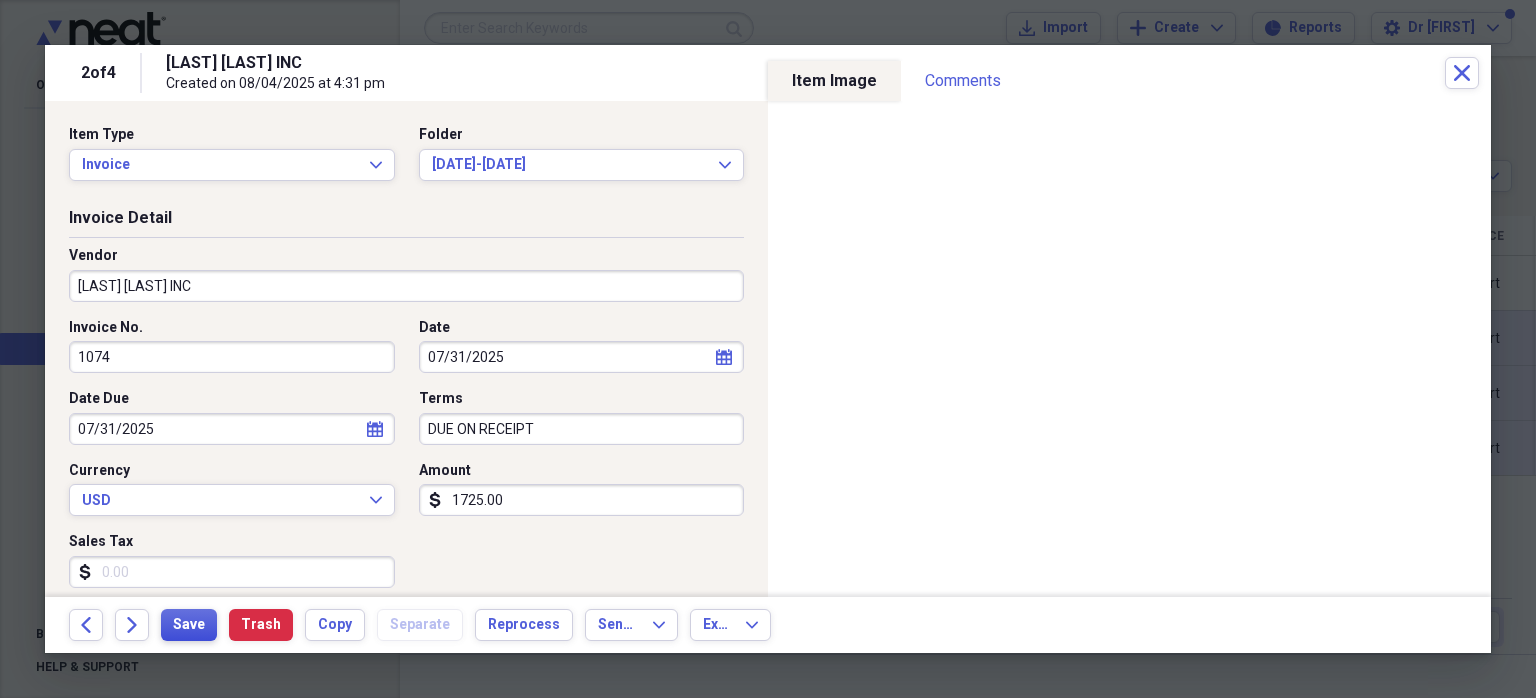 click on "Save" at bounding box center [189, 625] 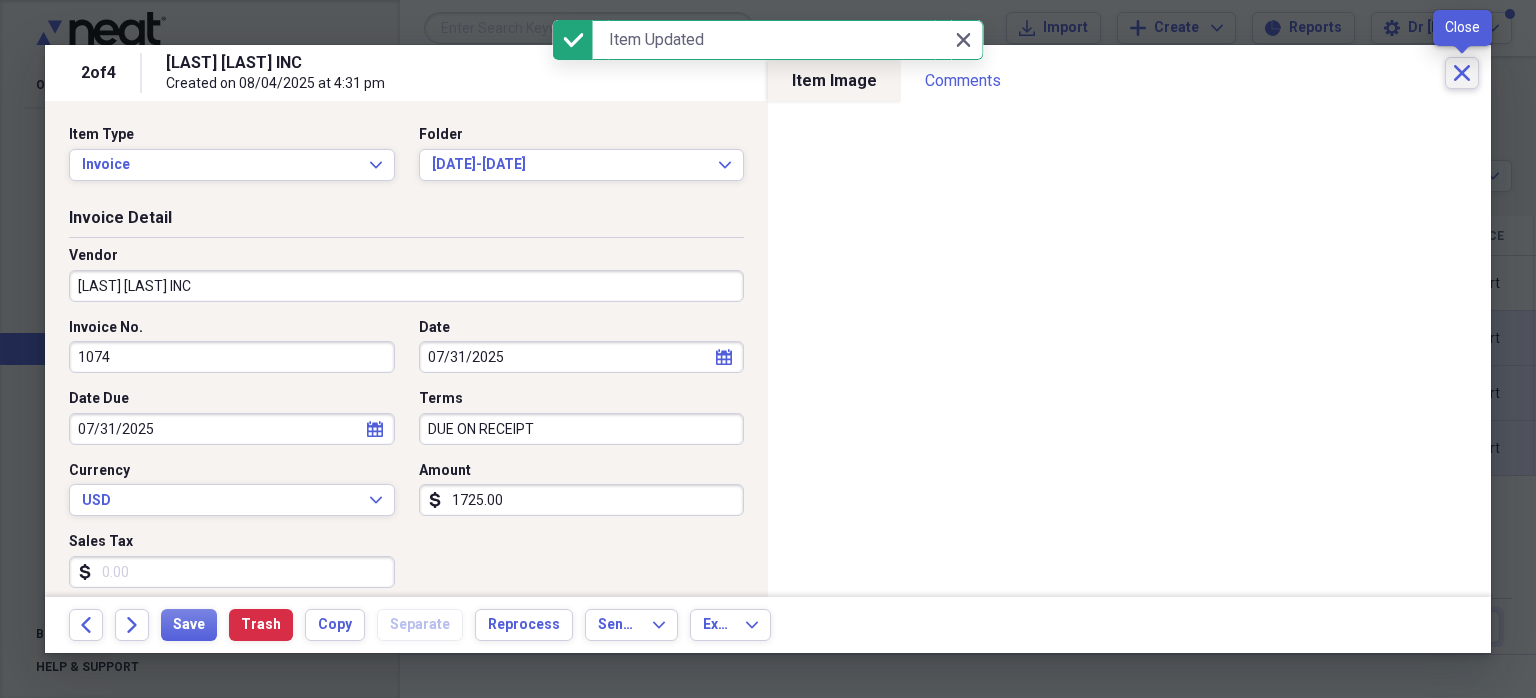 click on "Close" 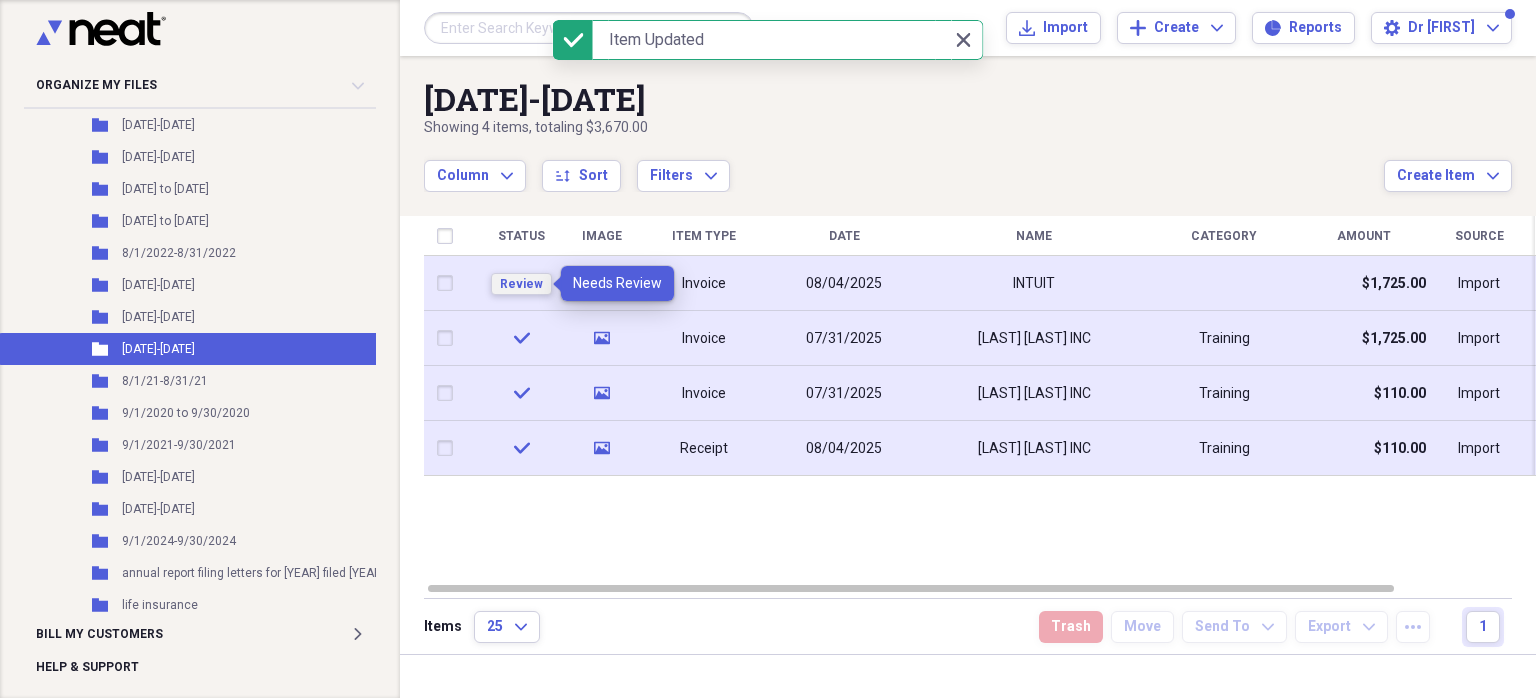 click on "Review" at bounding box center [521, 284] 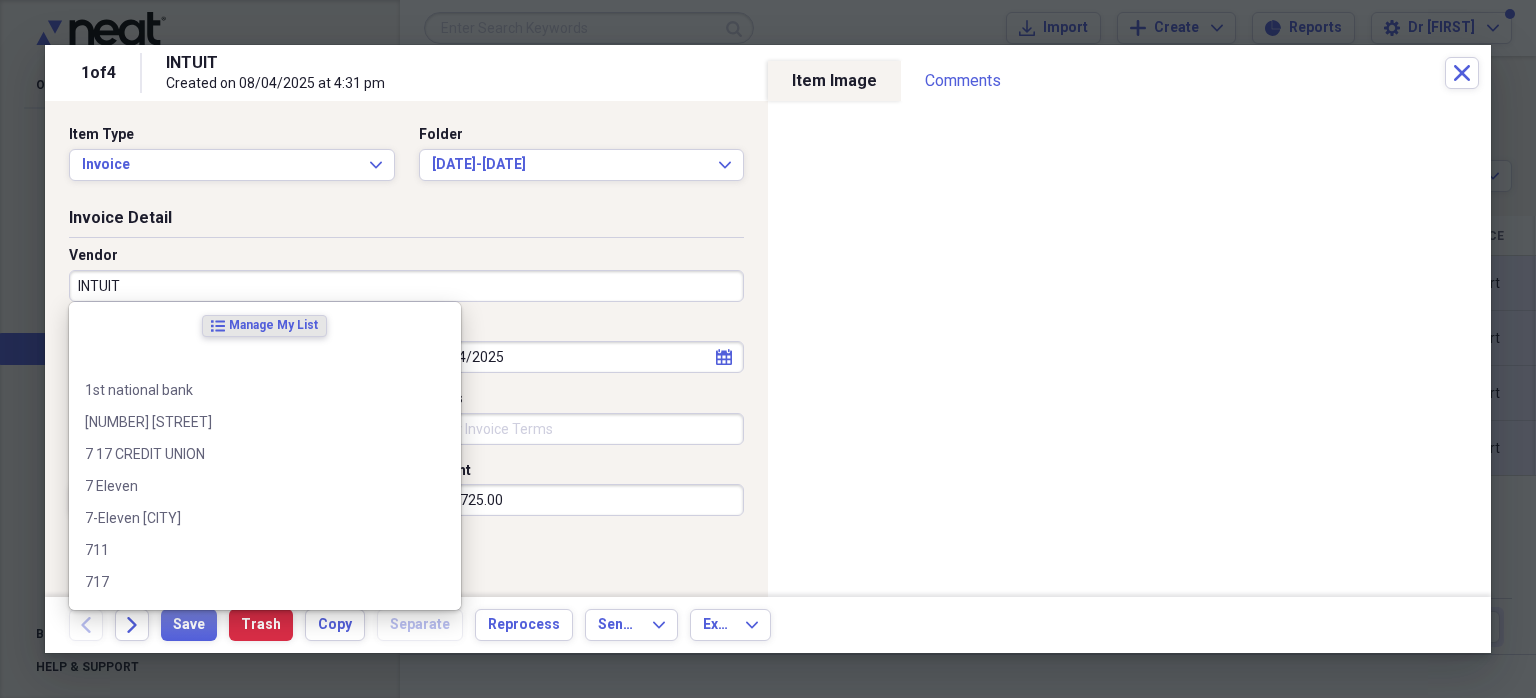 click on "INTUIT" at bounding box center (406, 286) 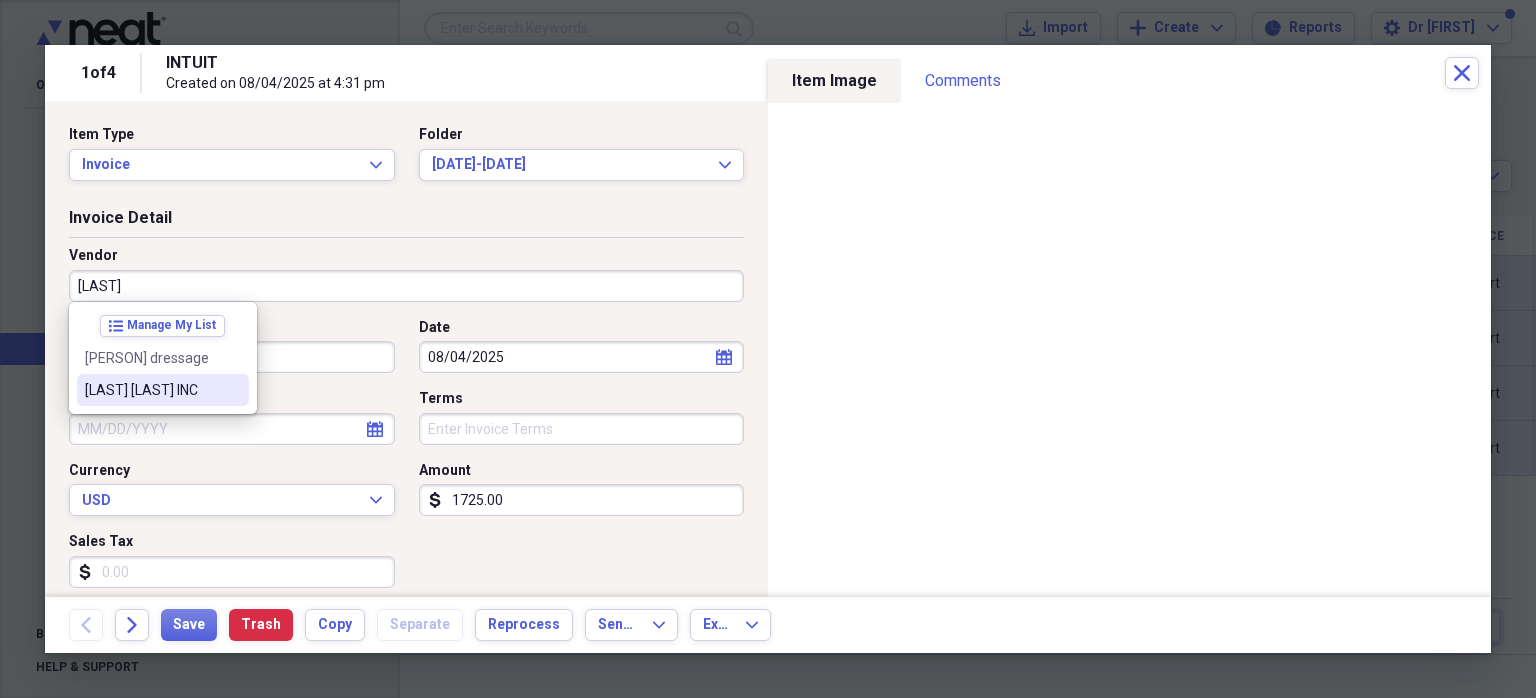 click on "[LAST] [LAST] INC" at bounding box center [151, 390] 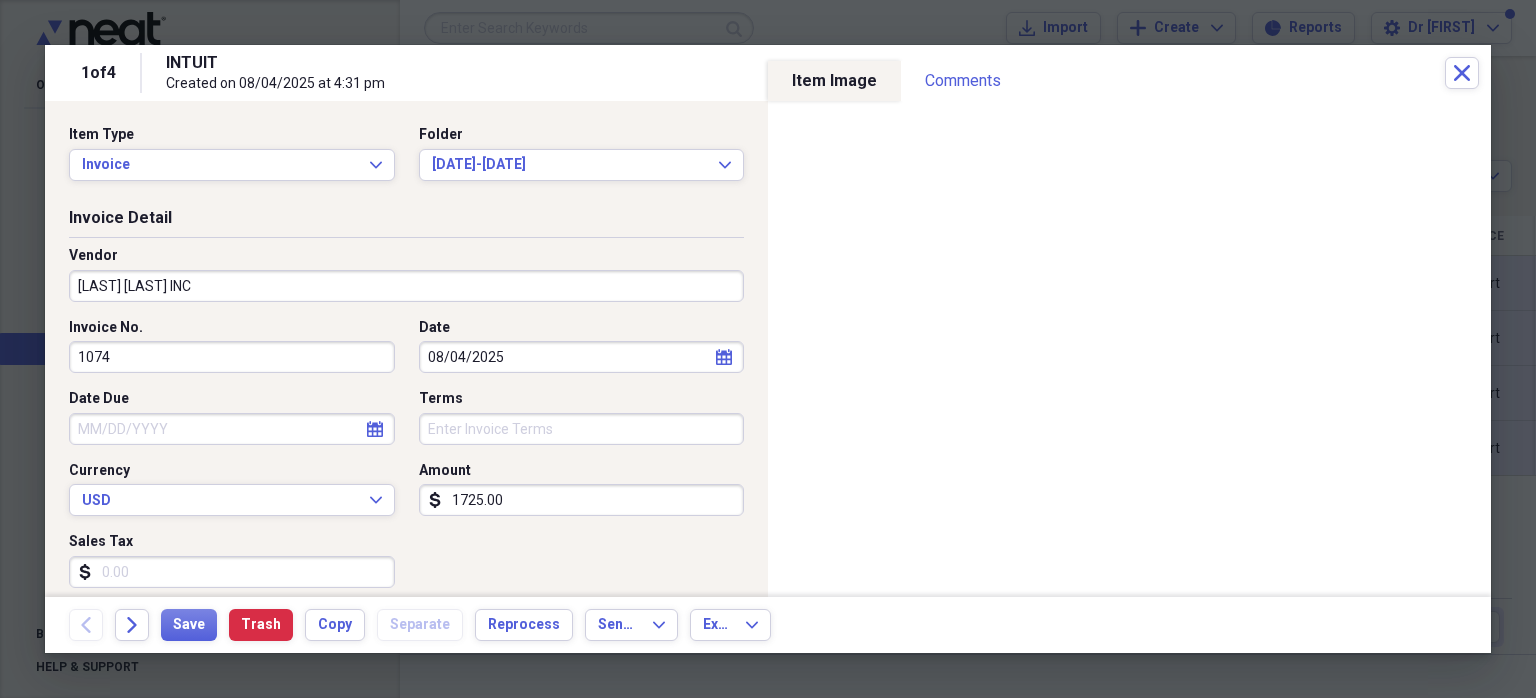 type on "Training" 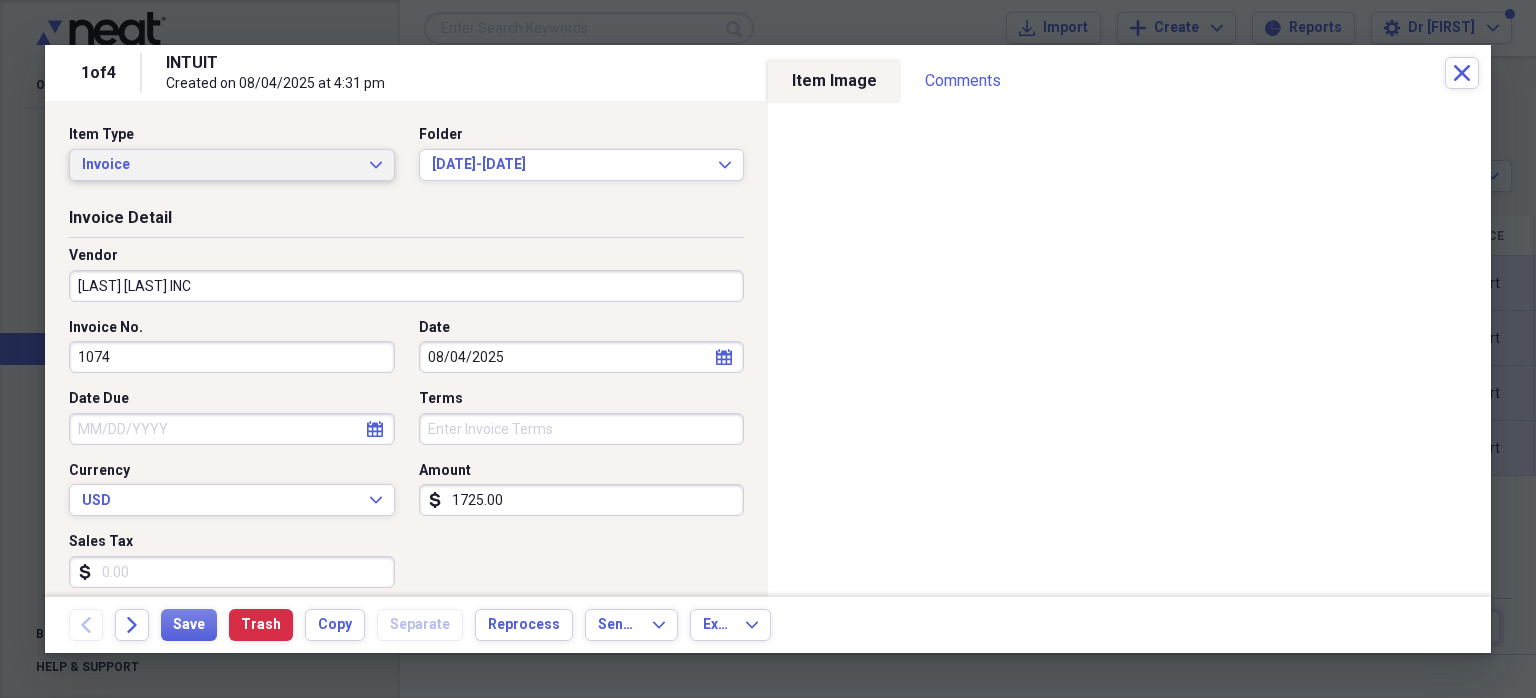 click on "Expand" 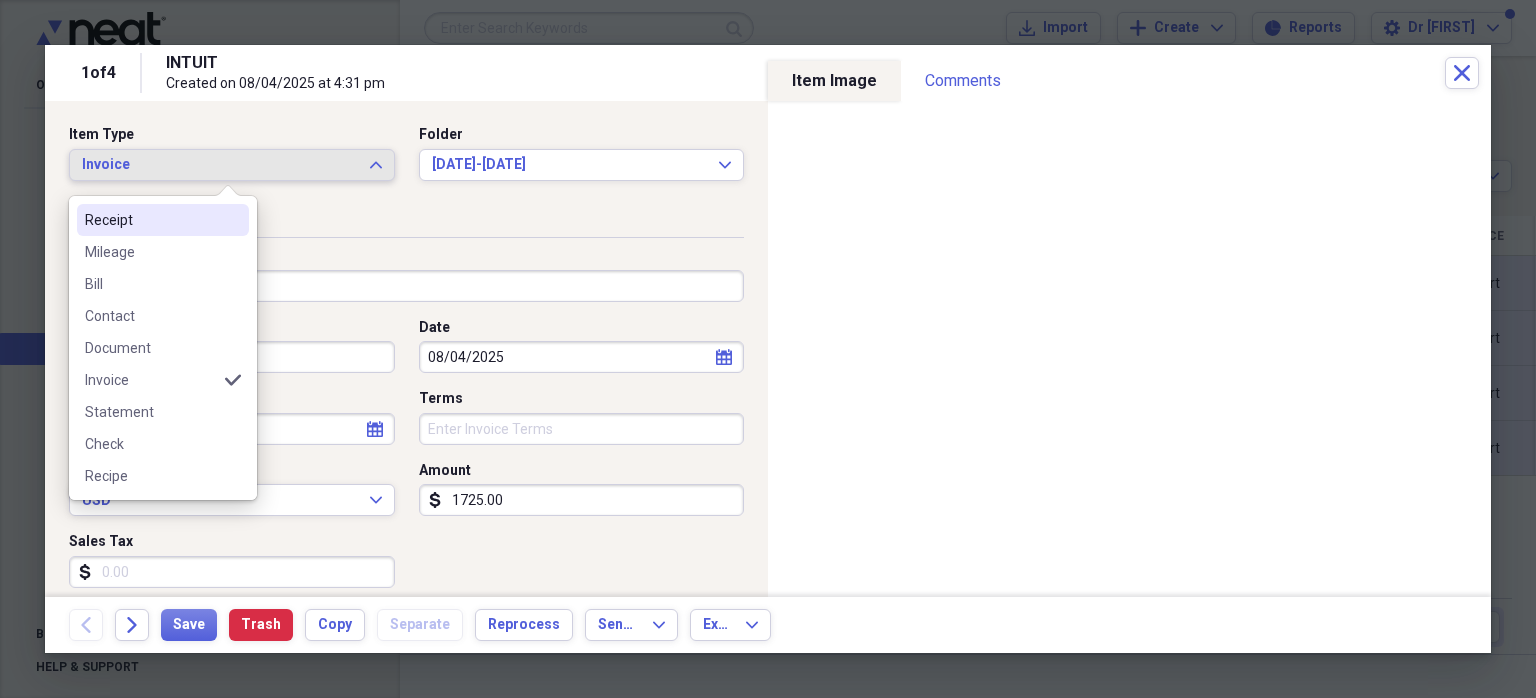 click on "Receipt" at bounding box center (151, 220) 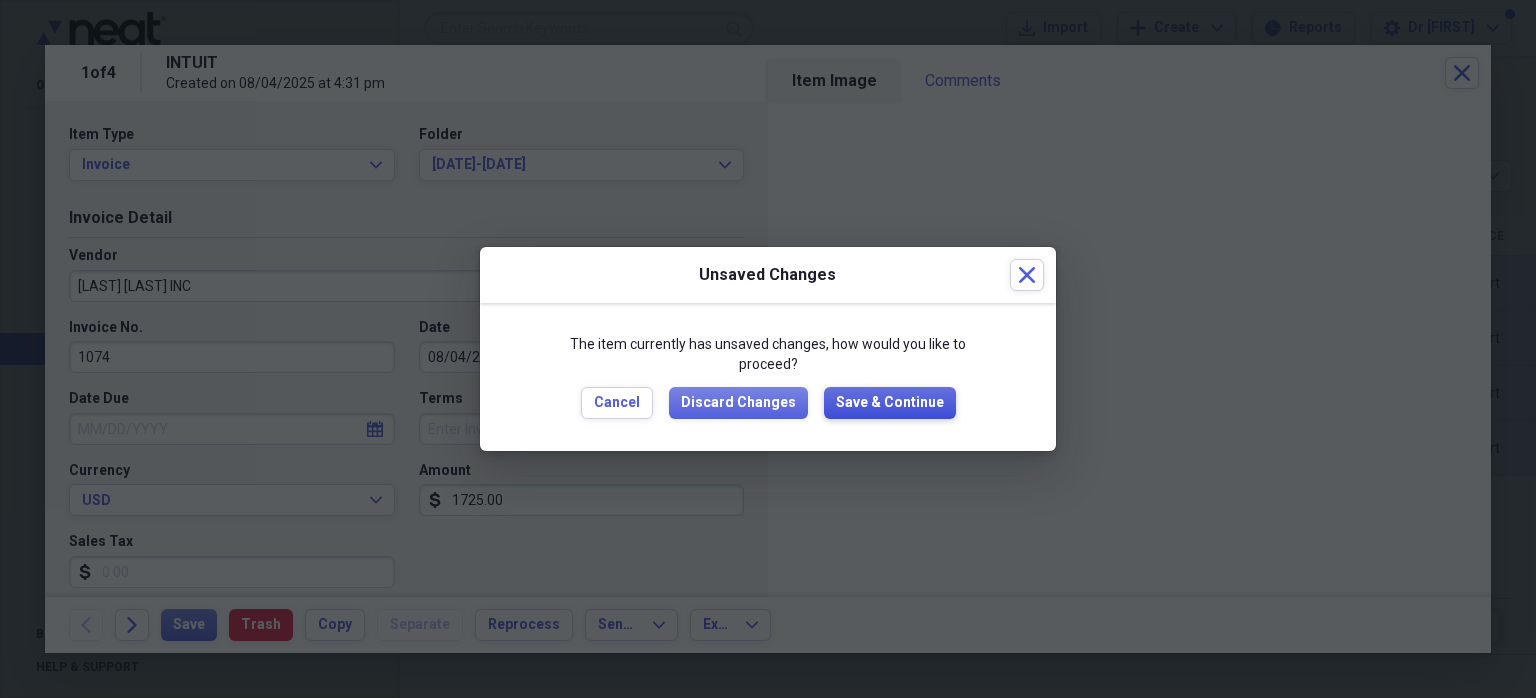 click on "Save & Continue" at bounding box center [890, 403] 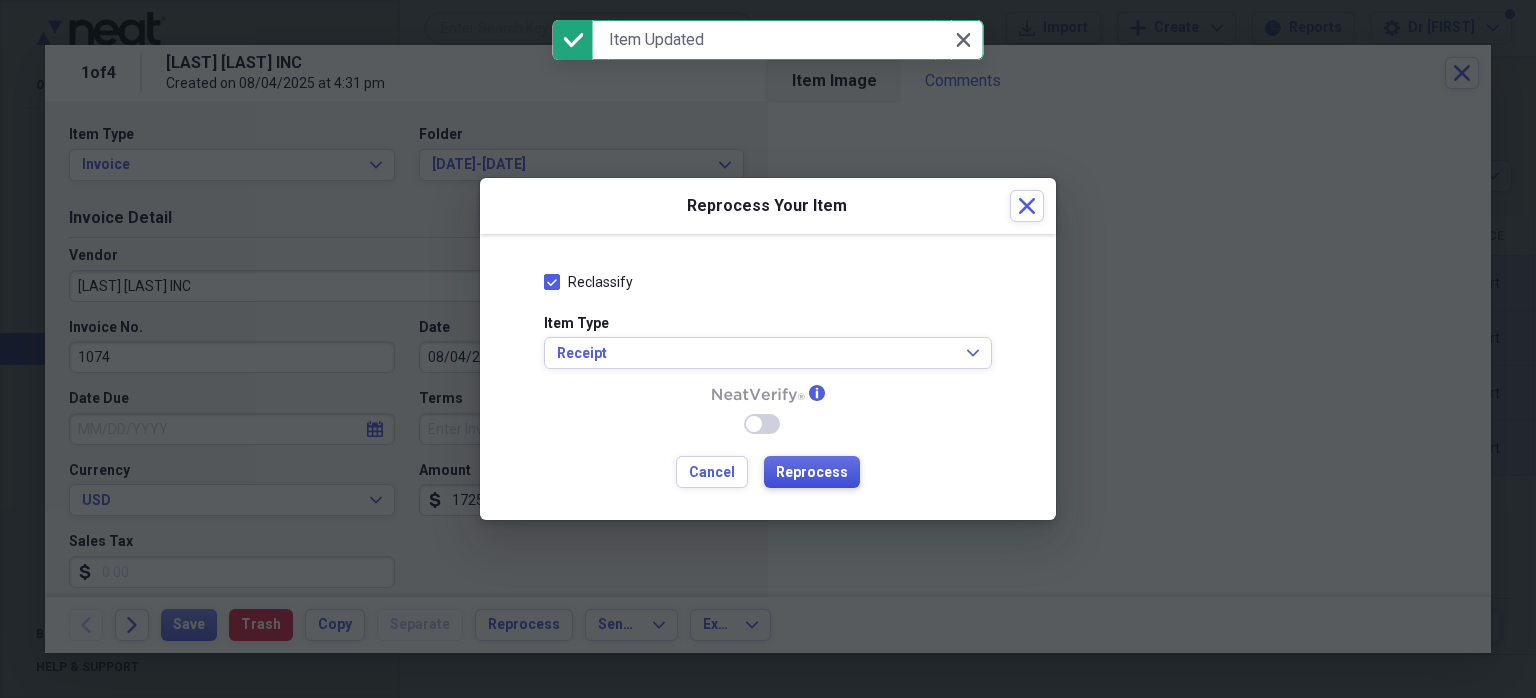 click on "Reprocess" at bounding box center [812, 473] 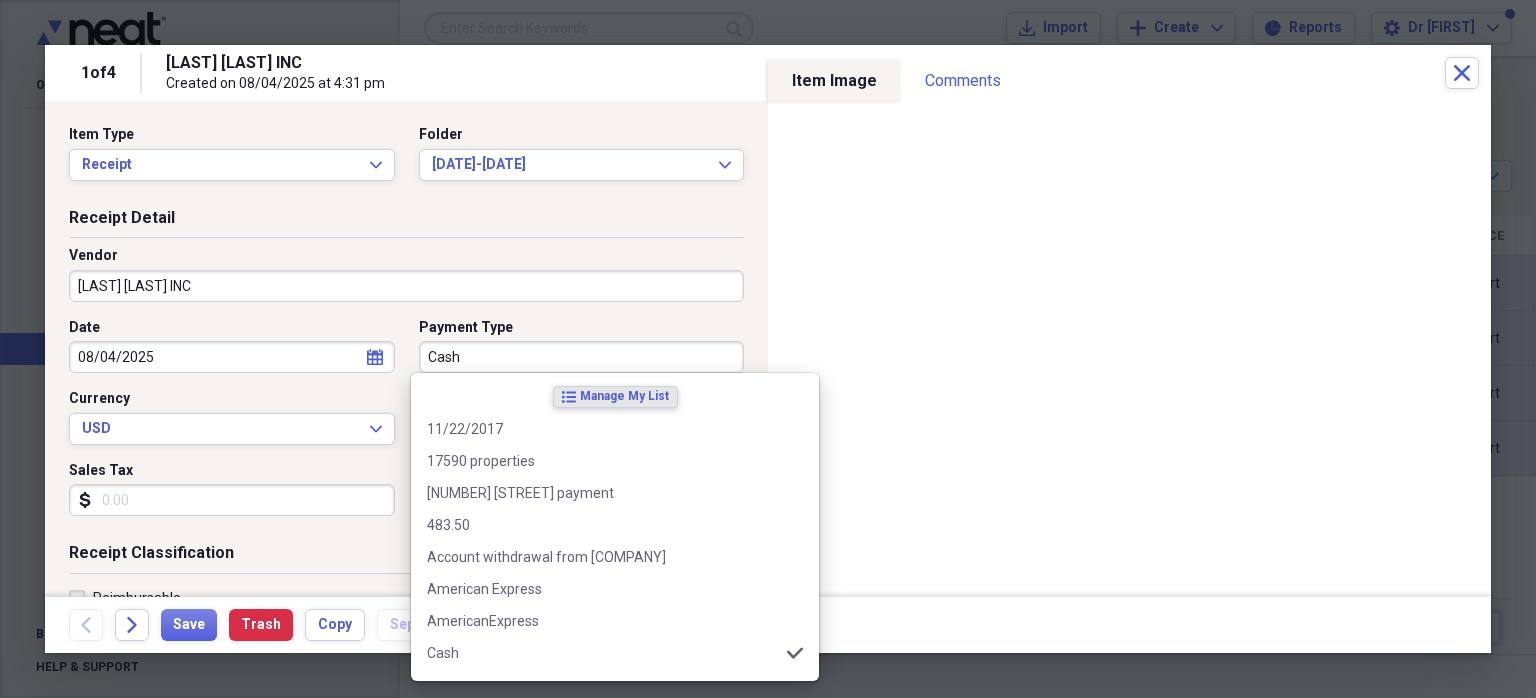 click on "Cash" at bounding box center [582, 357] 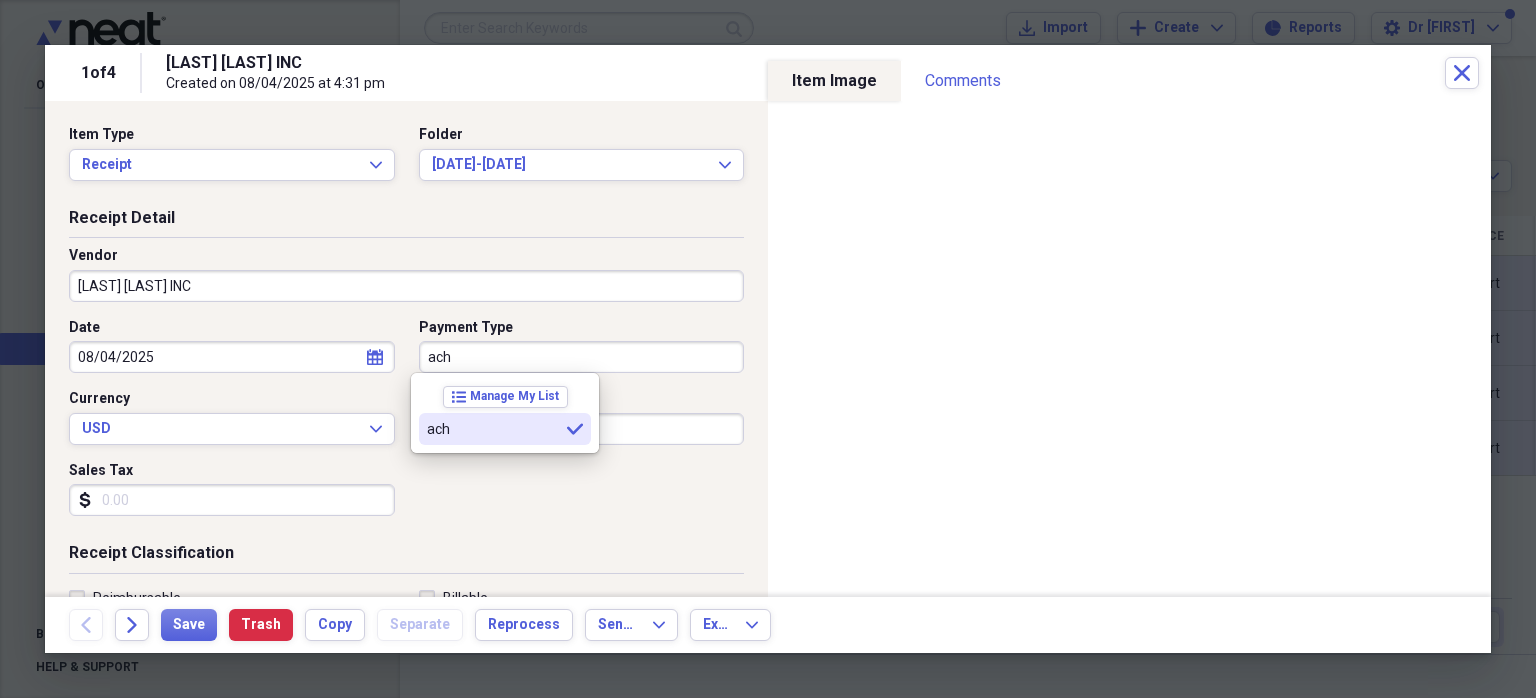 type on "ach" 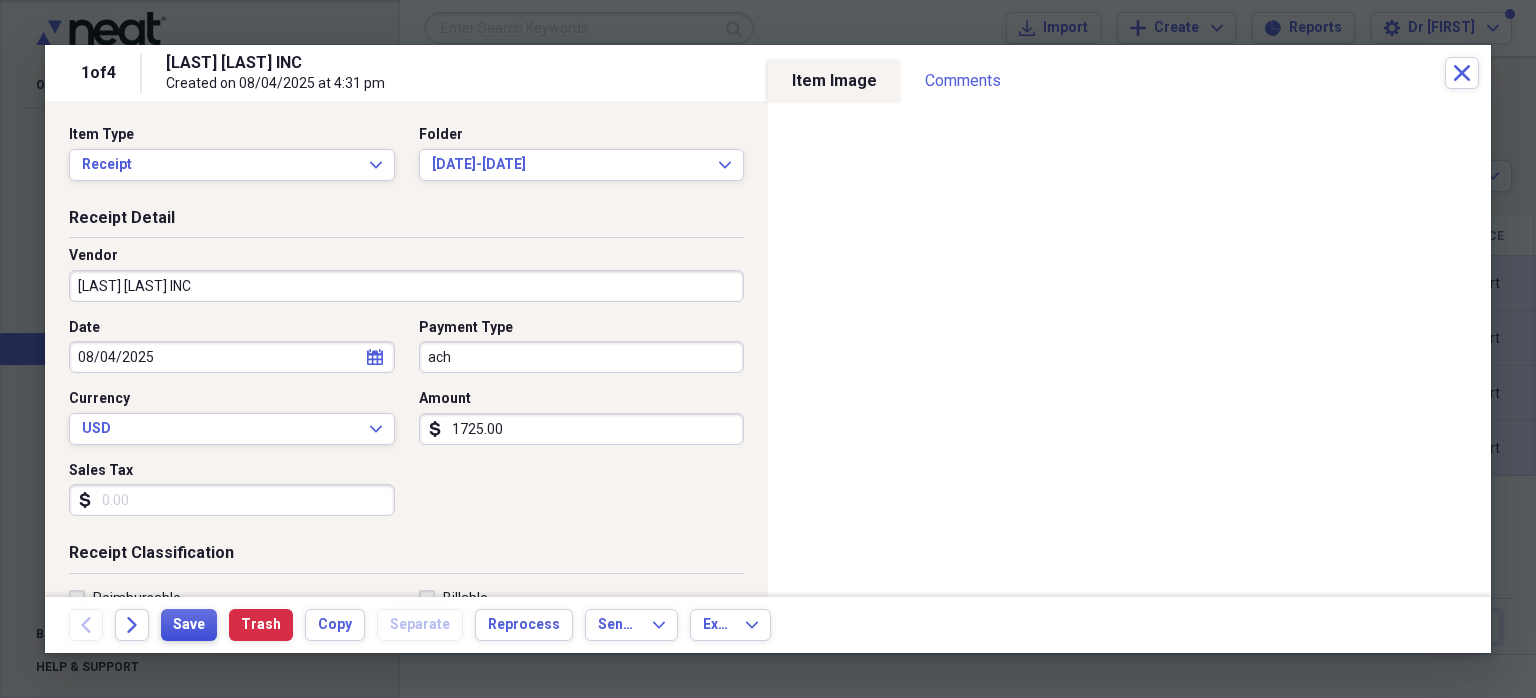 click on "Save" at bounding box center [189, 625] 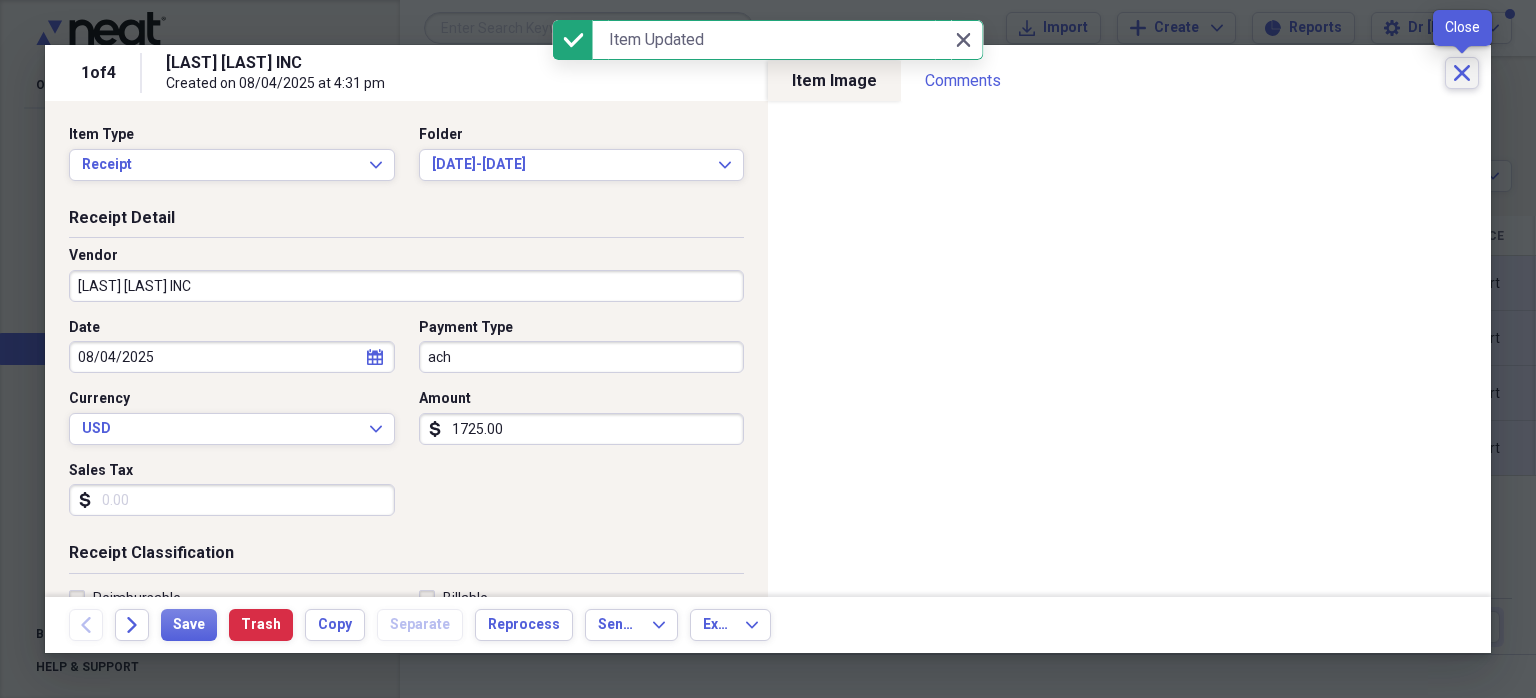 click on "Close" 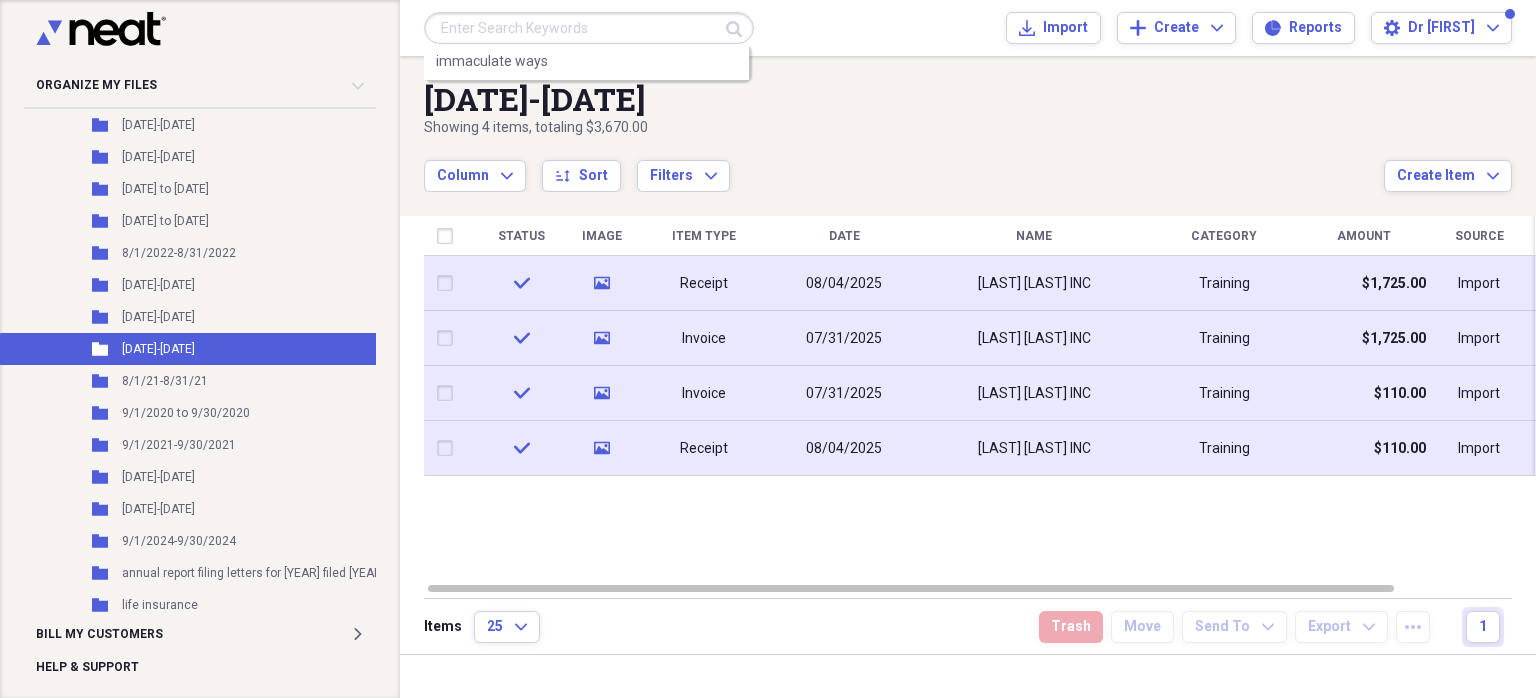 click at bounding box center (589, 28) 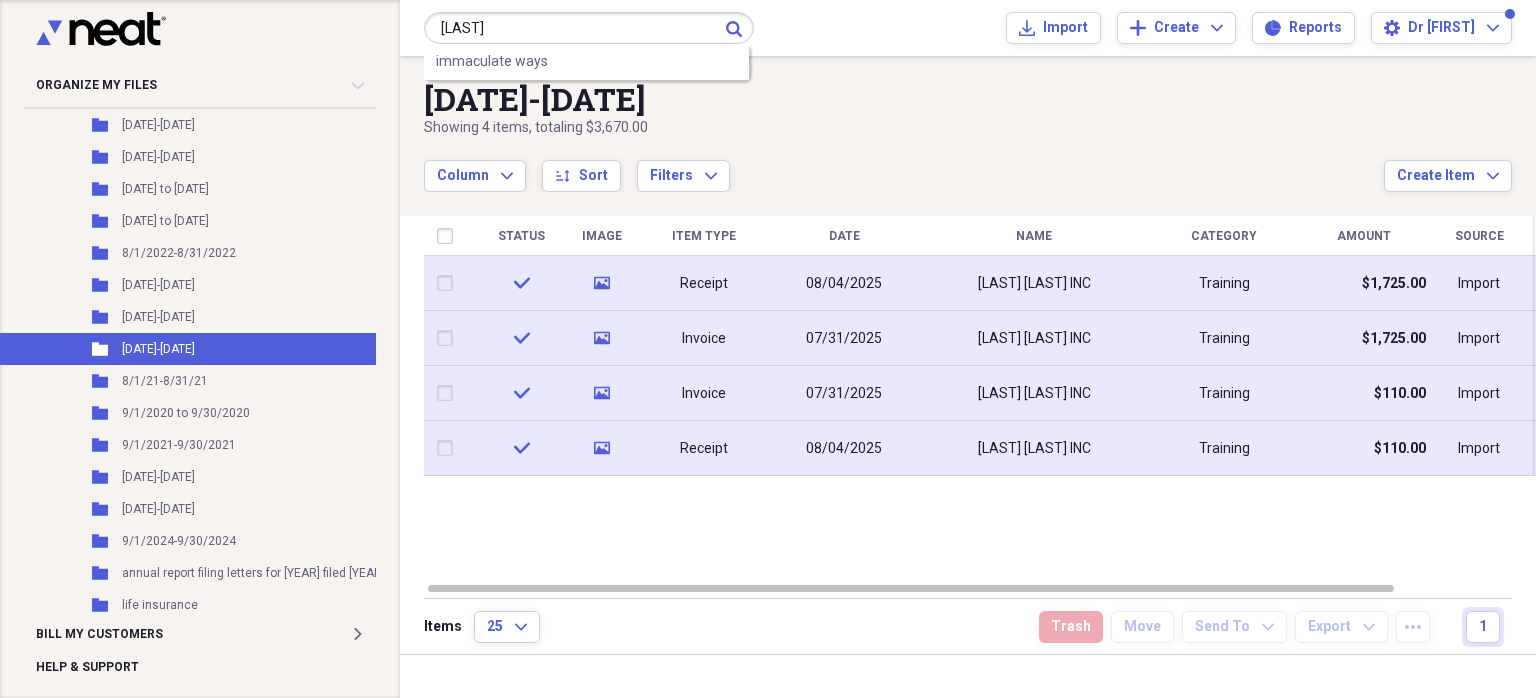 type on "[LAST]" 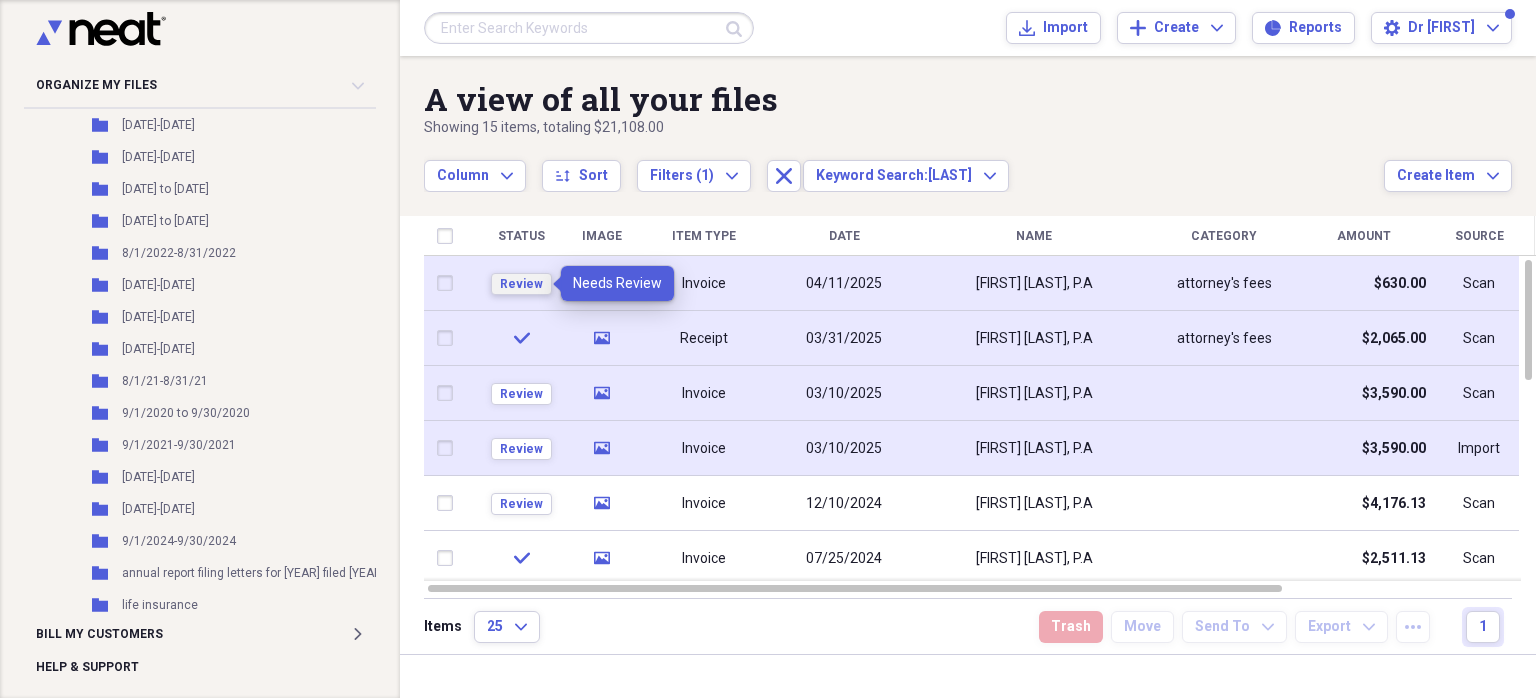 click on "Review" at bounding box center [521, 284] 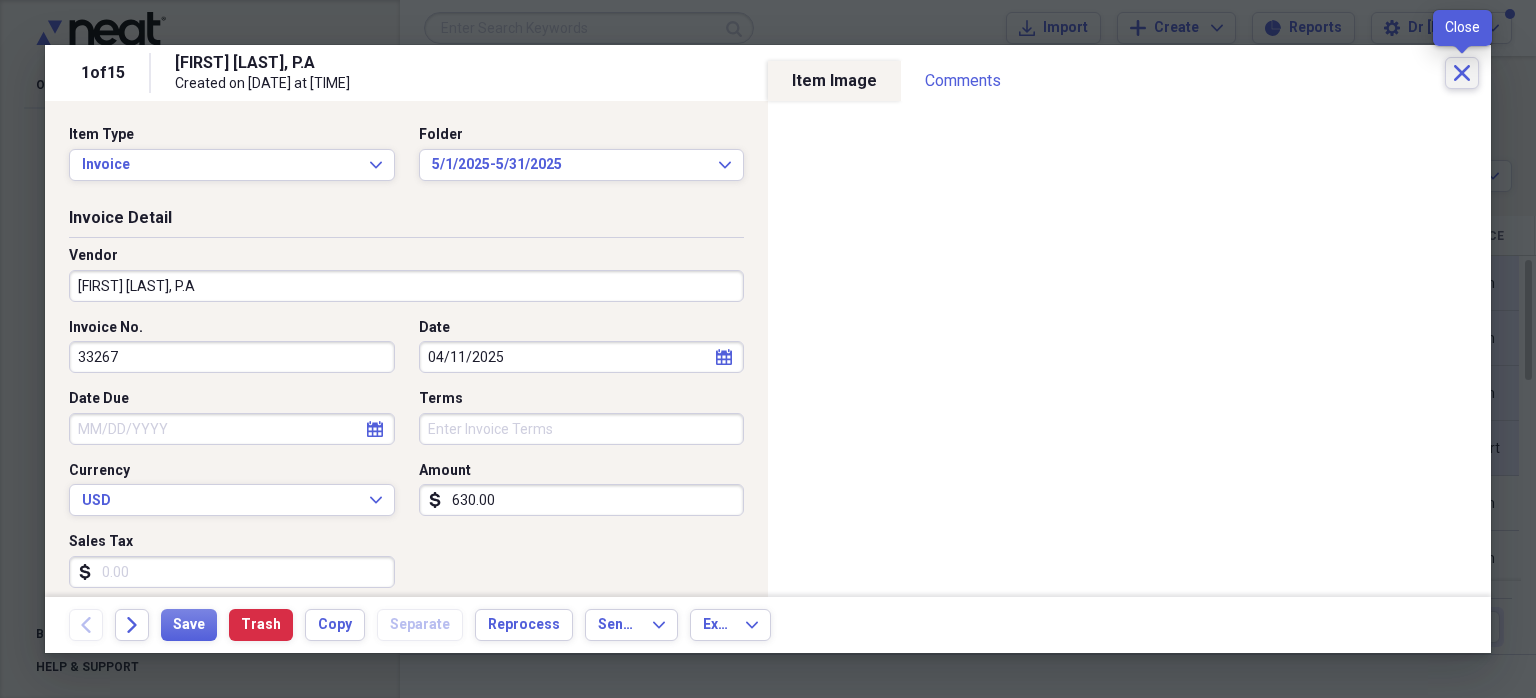 click on "Close" at bounding box center (1462, 73) 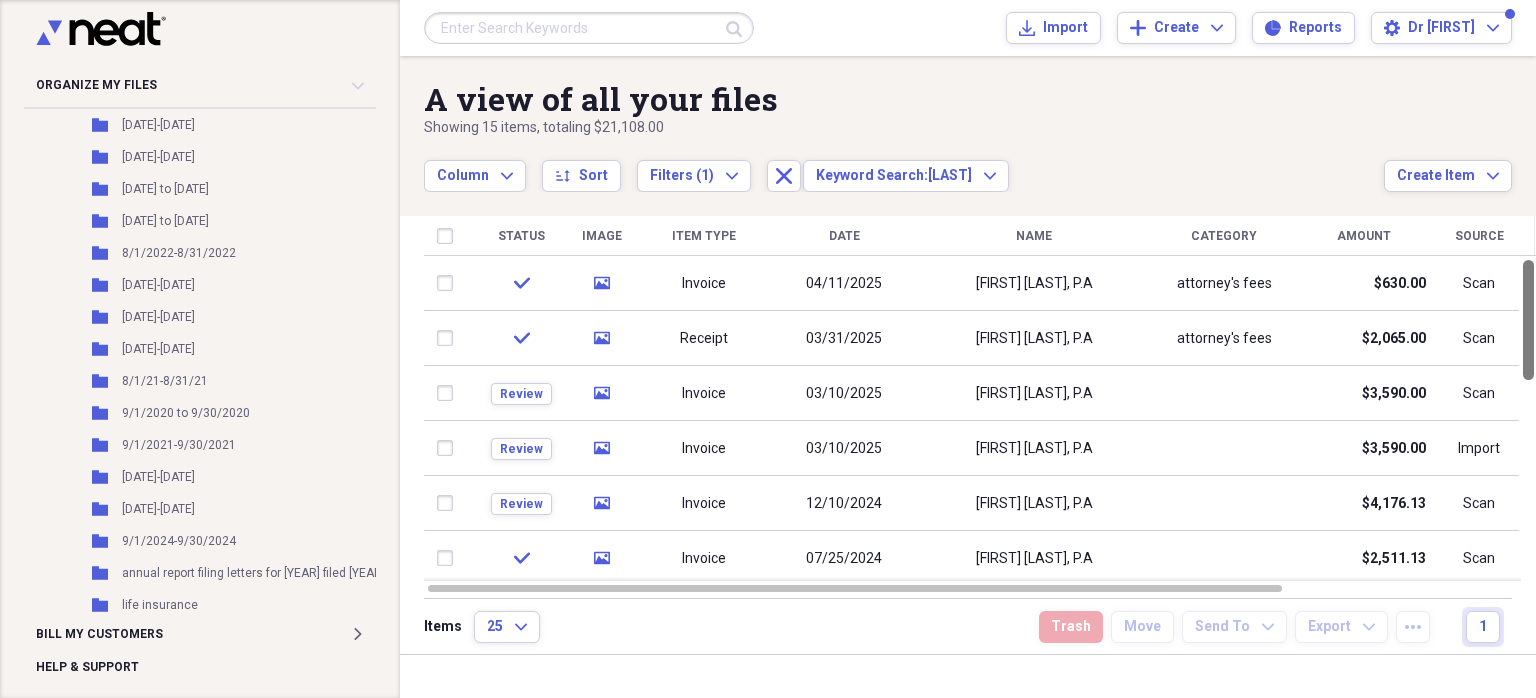 drag, startPoint x: 1532, startPoint y: 344, endPoint x: 1531, endPoint y: 355, distance: 11.045361 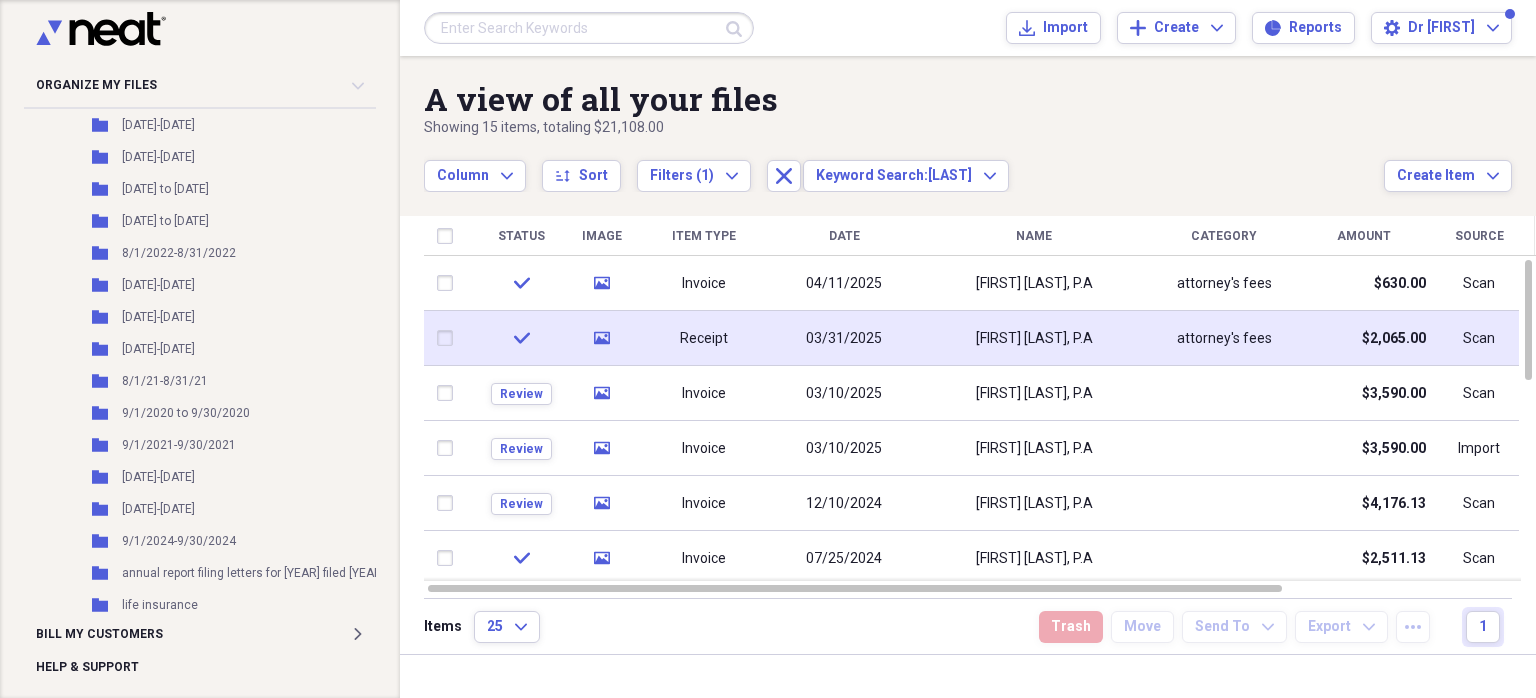 click on "03/31/2025" at bounding box center (844, 339) 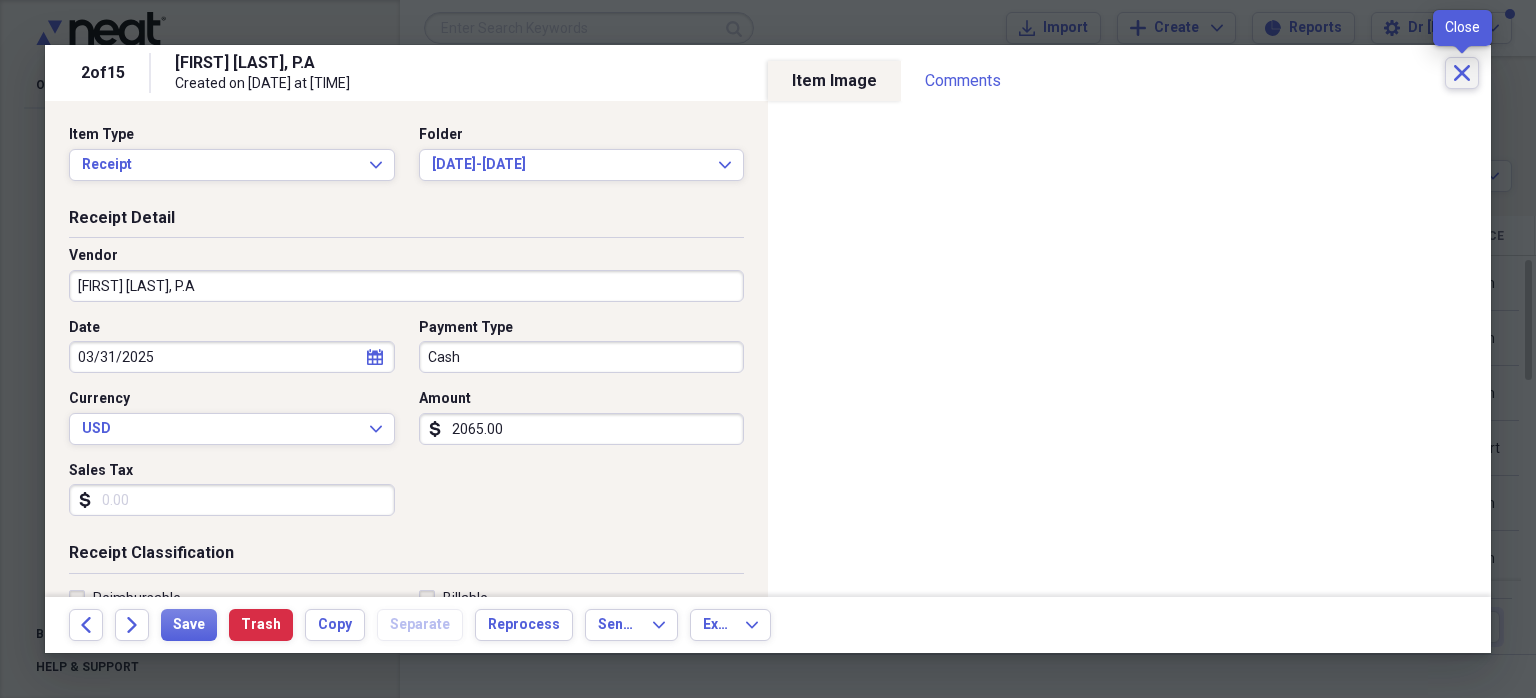 click on "Close" 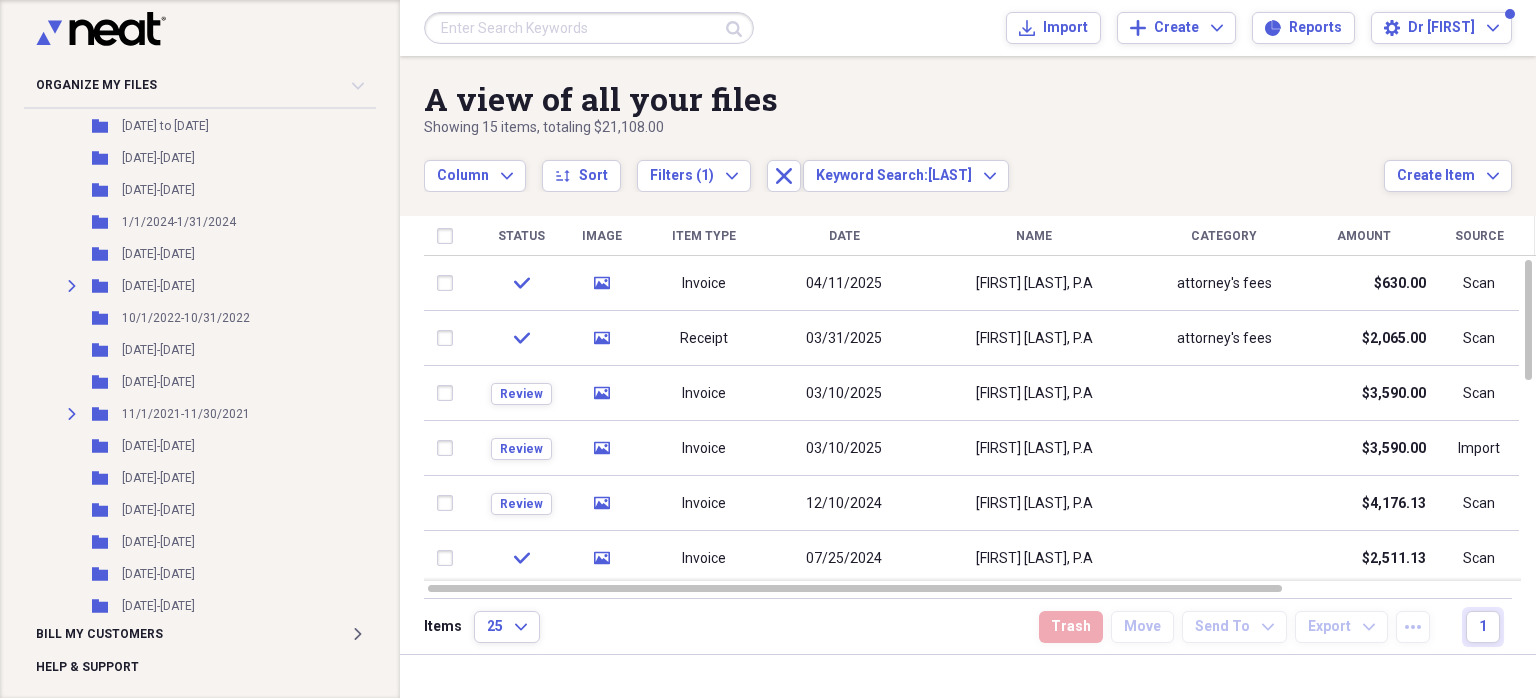 scroll, scrollTop: 0, scrollLeft: 0, axis: both 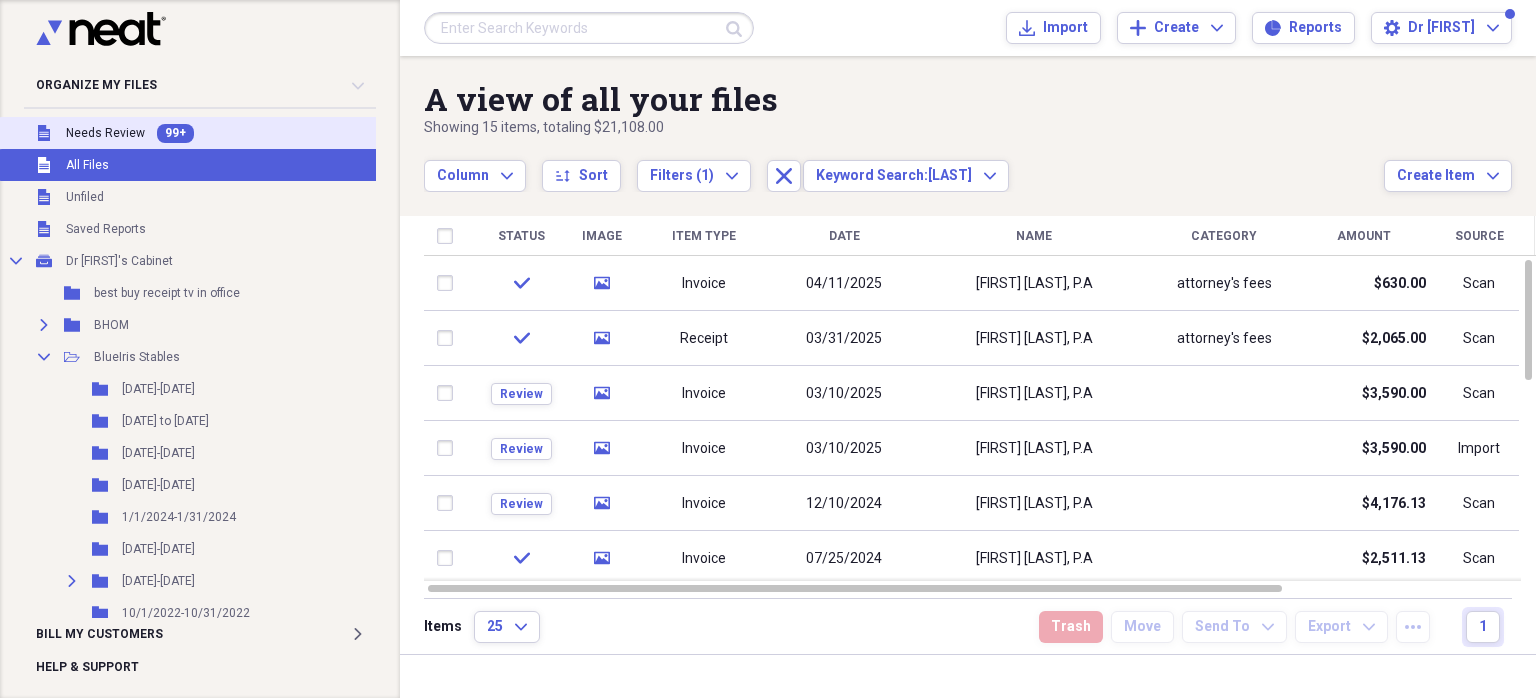 click on "Needs Review" at bounding box center [105, 133] 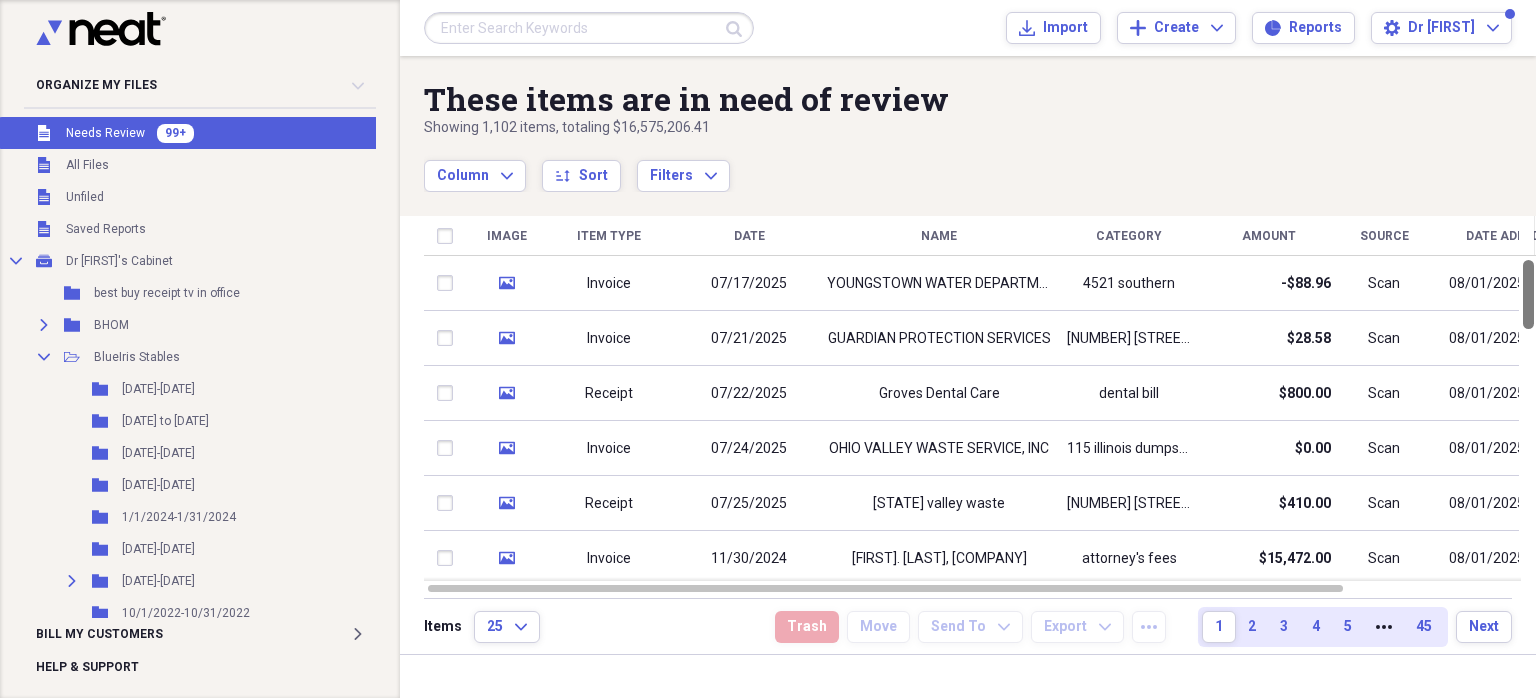 drag, startPoint x: 1524, startPoint y: 289, endPoint x: 1535, endPoint y: 275, distance: 17.804493 